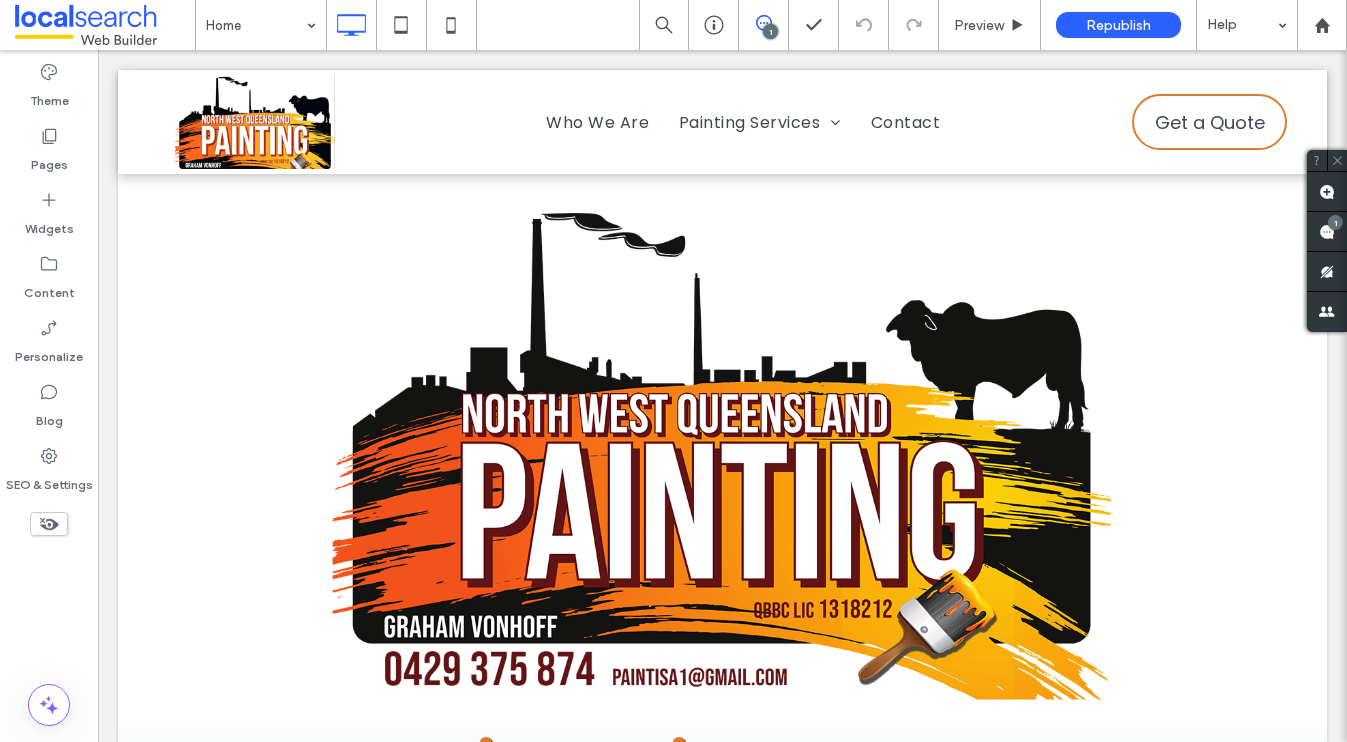 scroll, scrollTop: 2811, scrollLeft: 0, axis: vertical 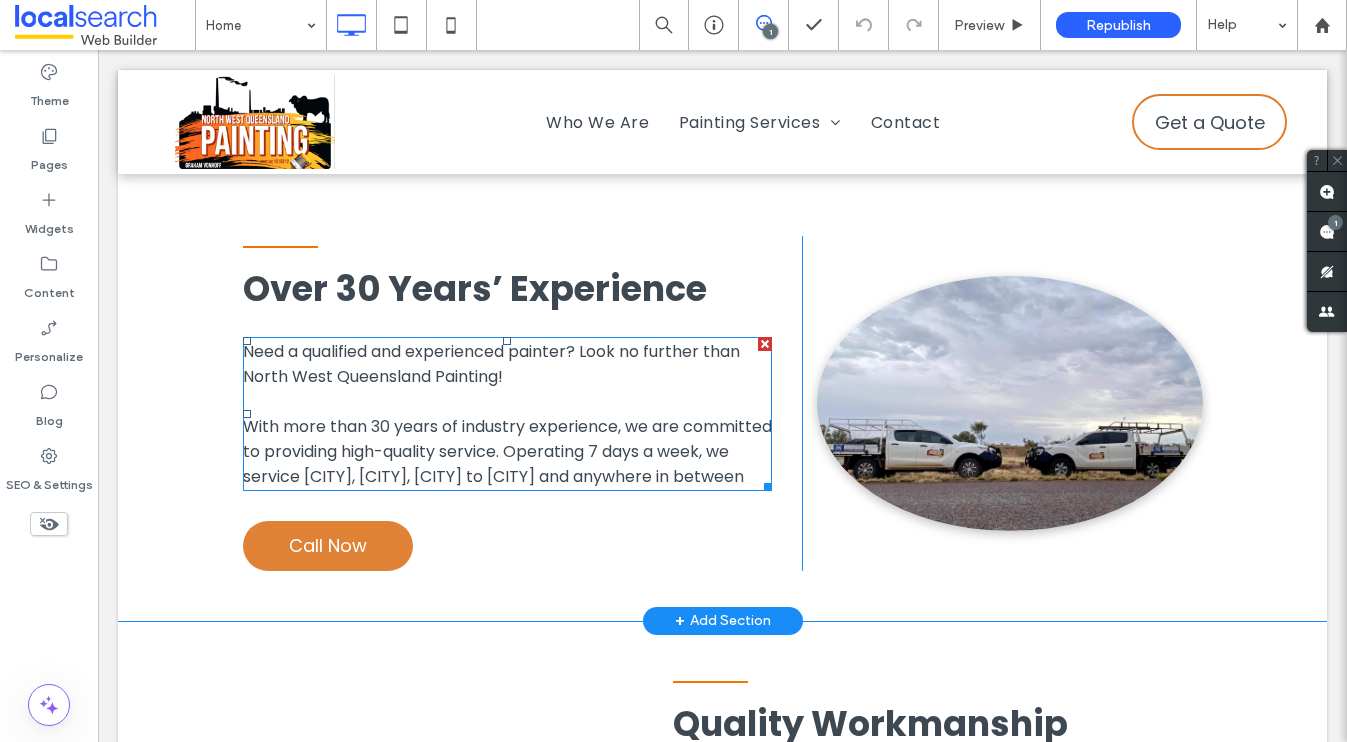 click on "With more than 30 years of industry experience, we are committed to providing high-quality service. Operating 7 days a week, we service [CITY], [CITY], [CITY] to [CITY] and anywhere in between" at bounding box center (508, 451) 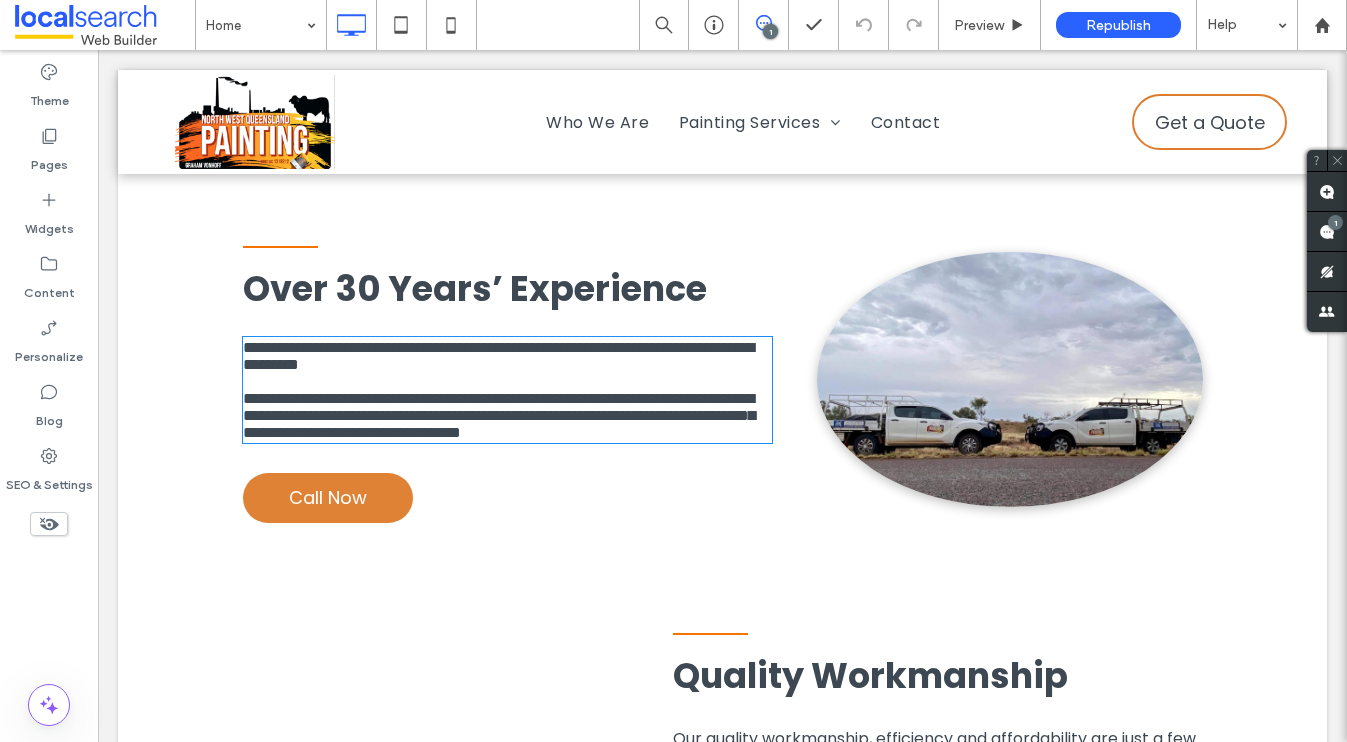 type on "*******" 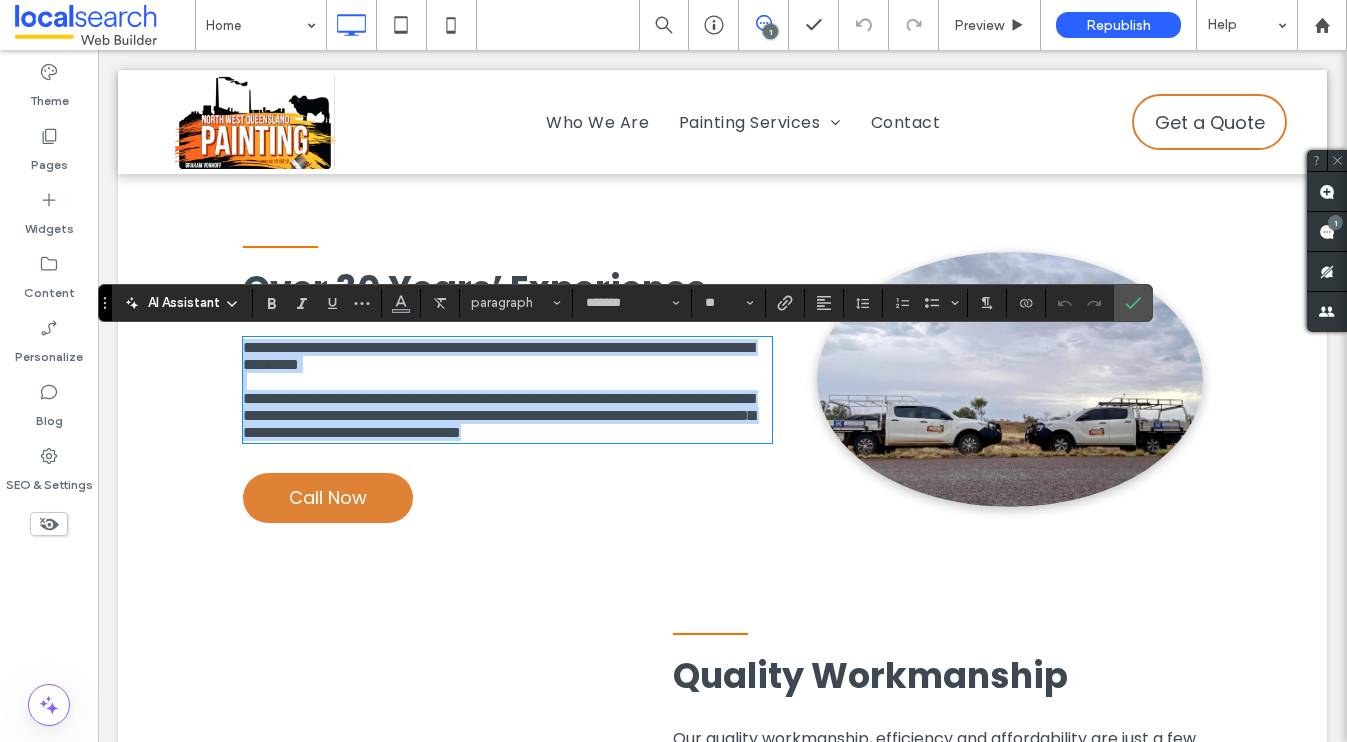 click on "**********" at bounding box center (499, 415) 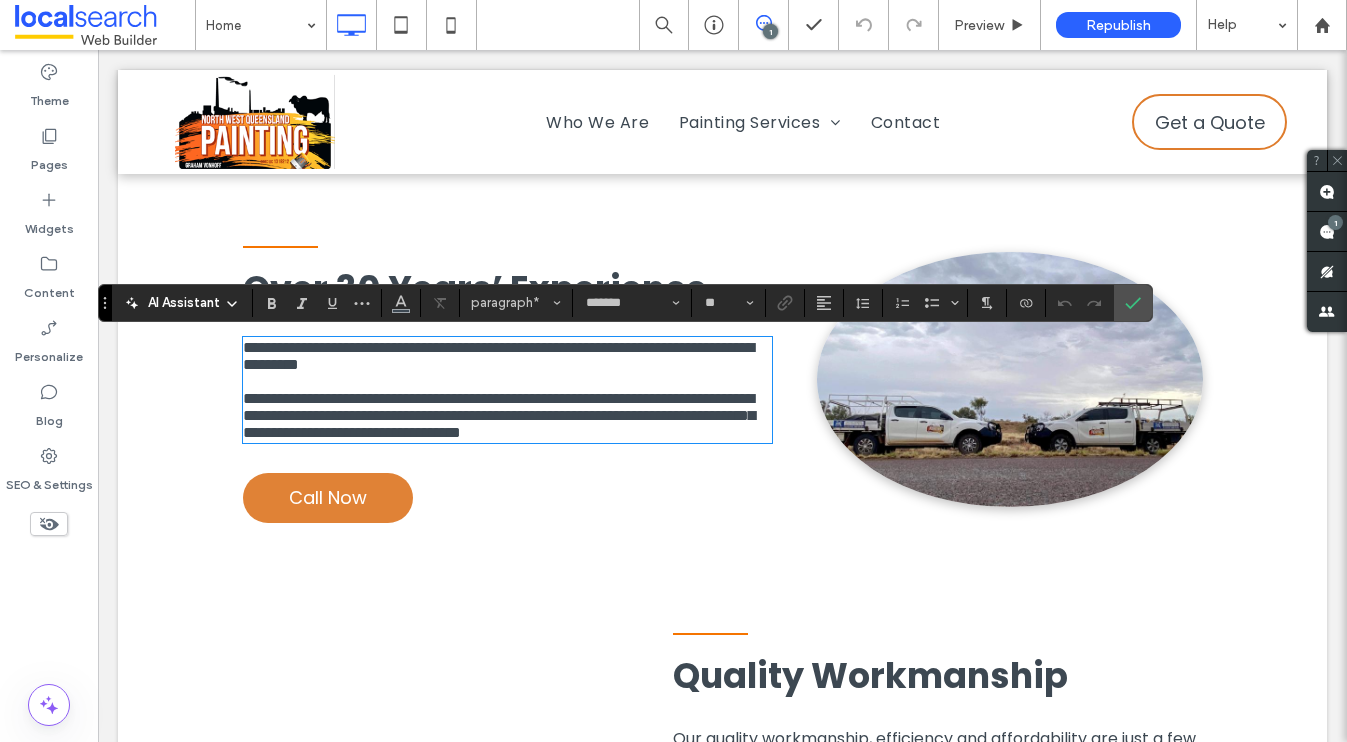type 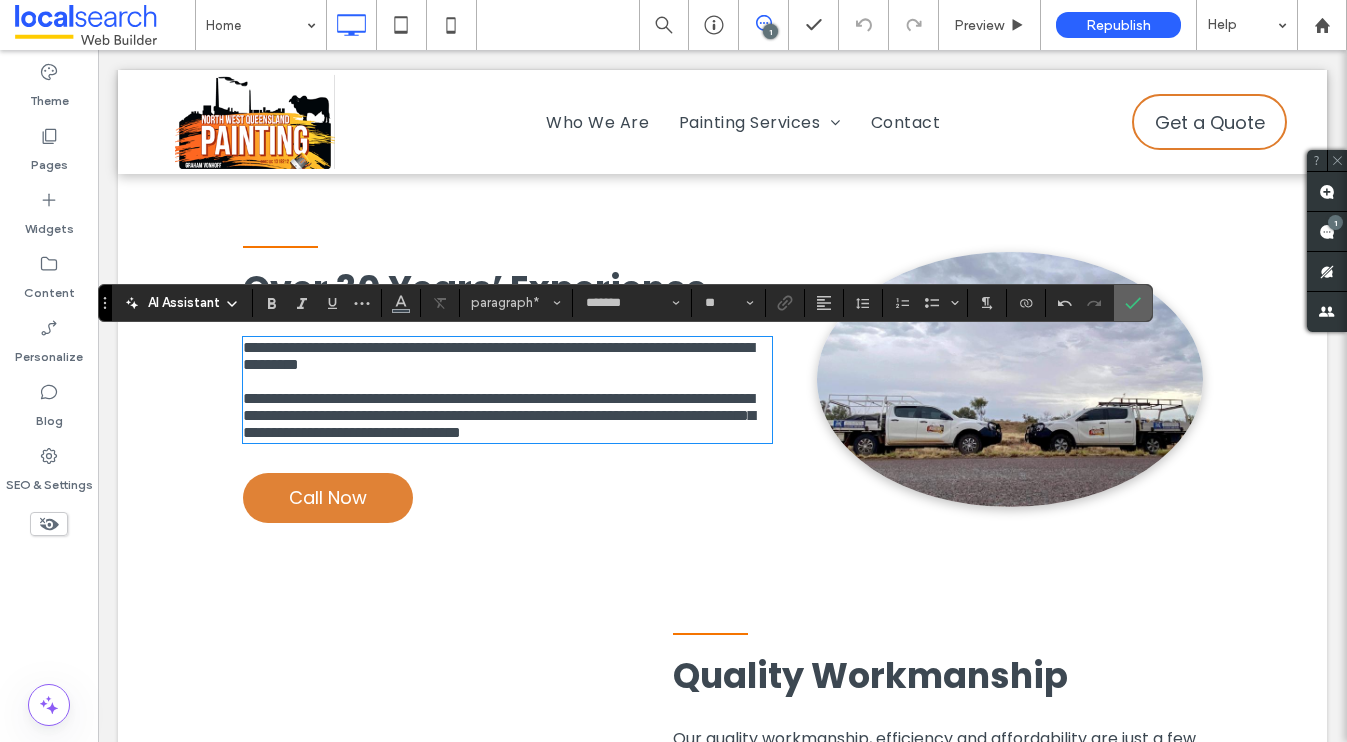 click at bounding box center (1133, 303) 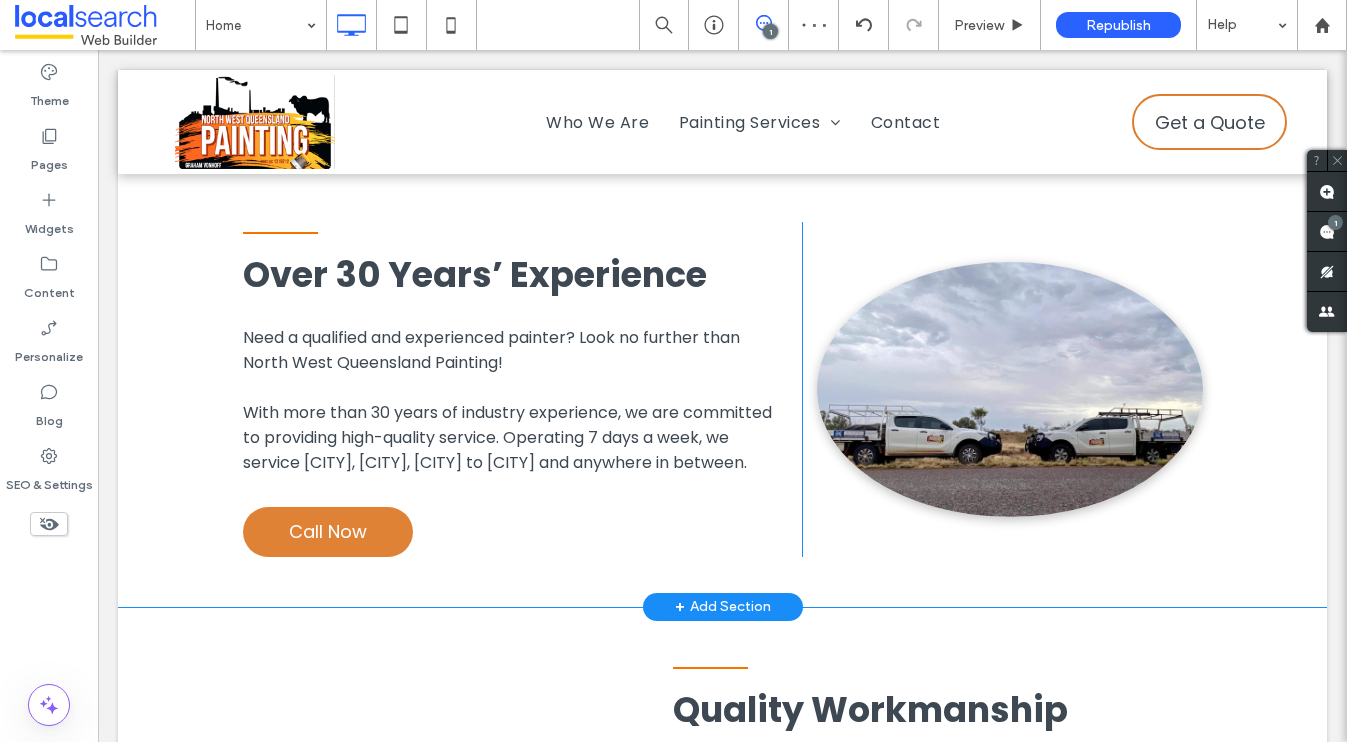 scroll, scrollTop: 830, scrollLeft: 0, axis: vertical 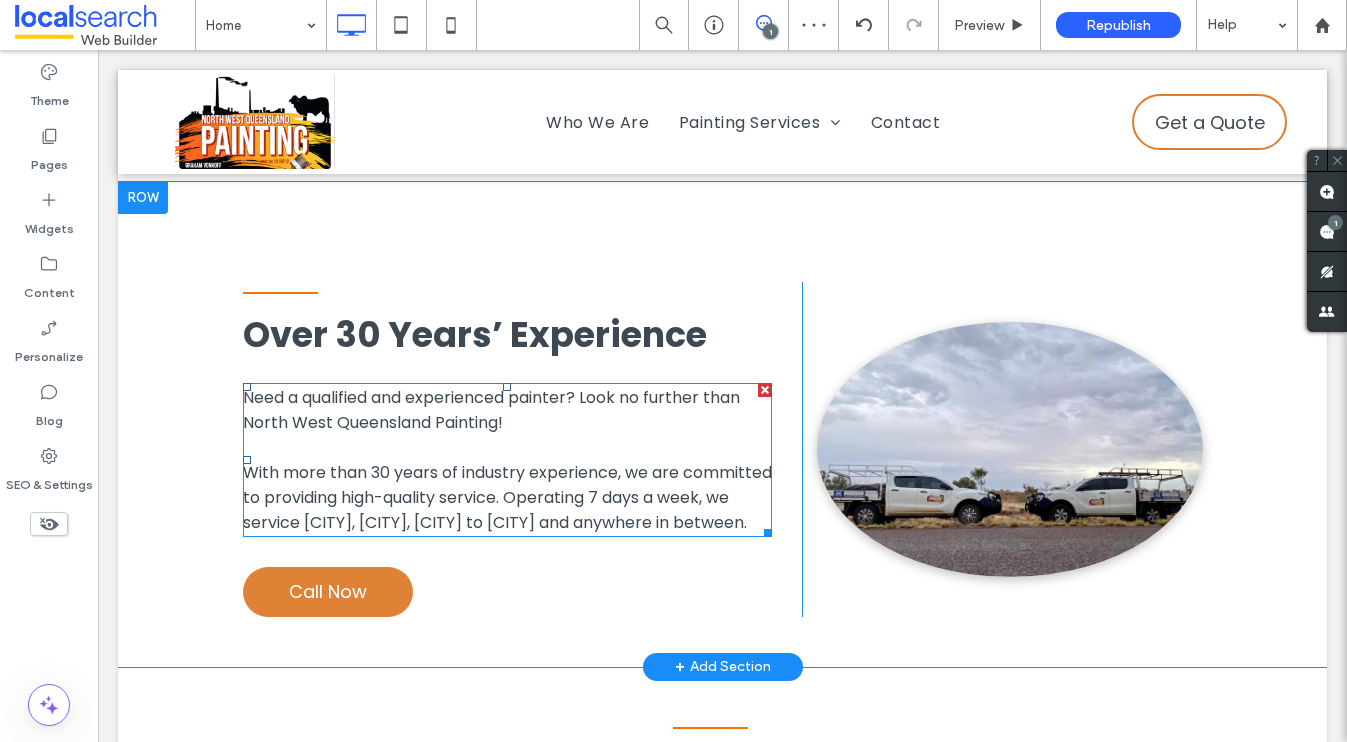 click on "With more than 30 years of industry experience, we are committed to providing high-quality service. Operating 7 days a week, we service [CITY], [CITY], [CITY] to [CITY] and anywhere in between." at bounding box center [507, 497] 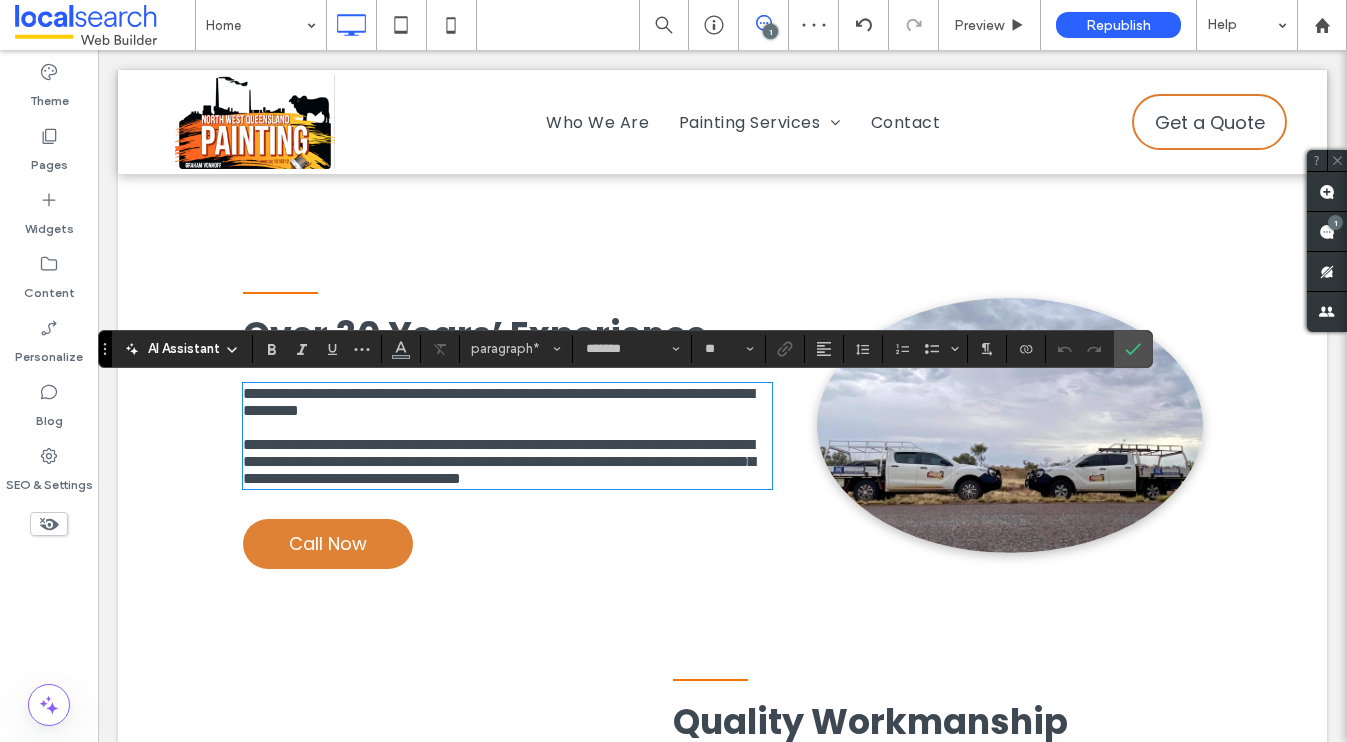 click on "**********" at bounding box center (499, 461) 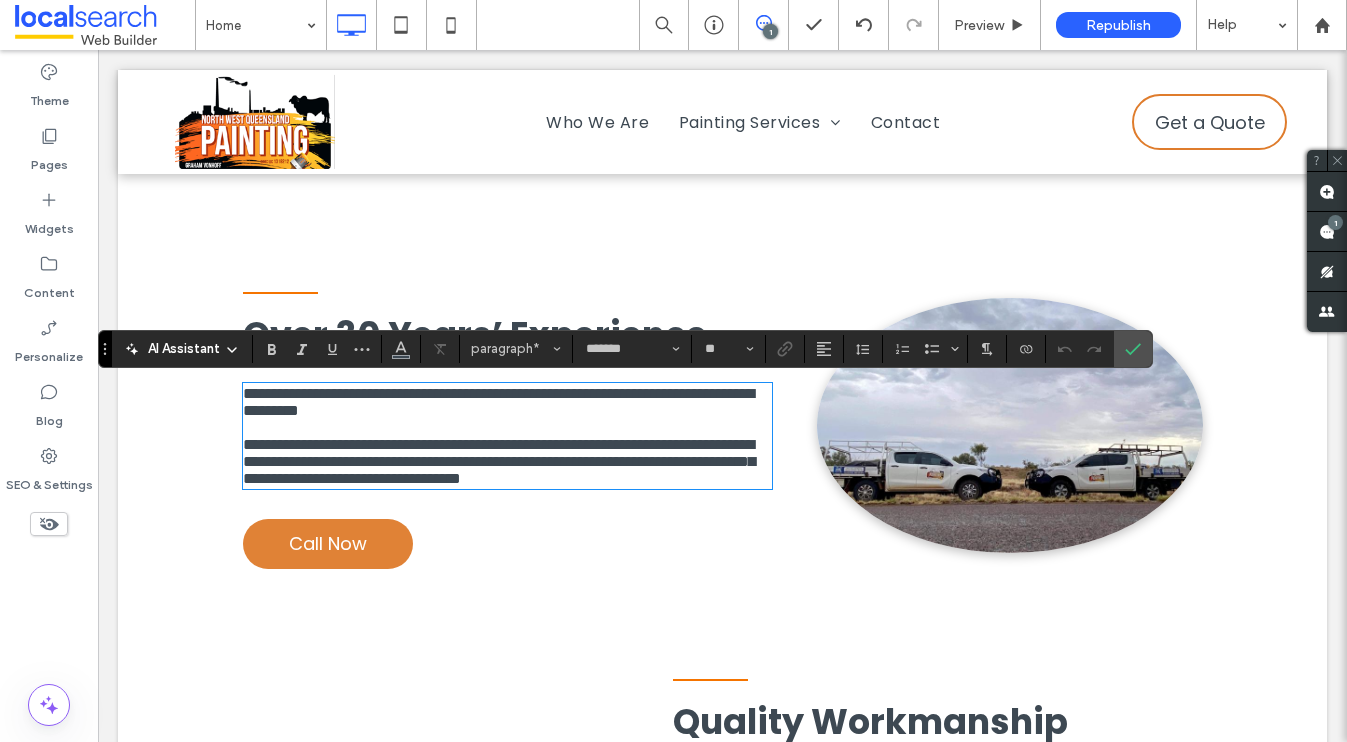 click on "**********" at bounding box center [499, 461] 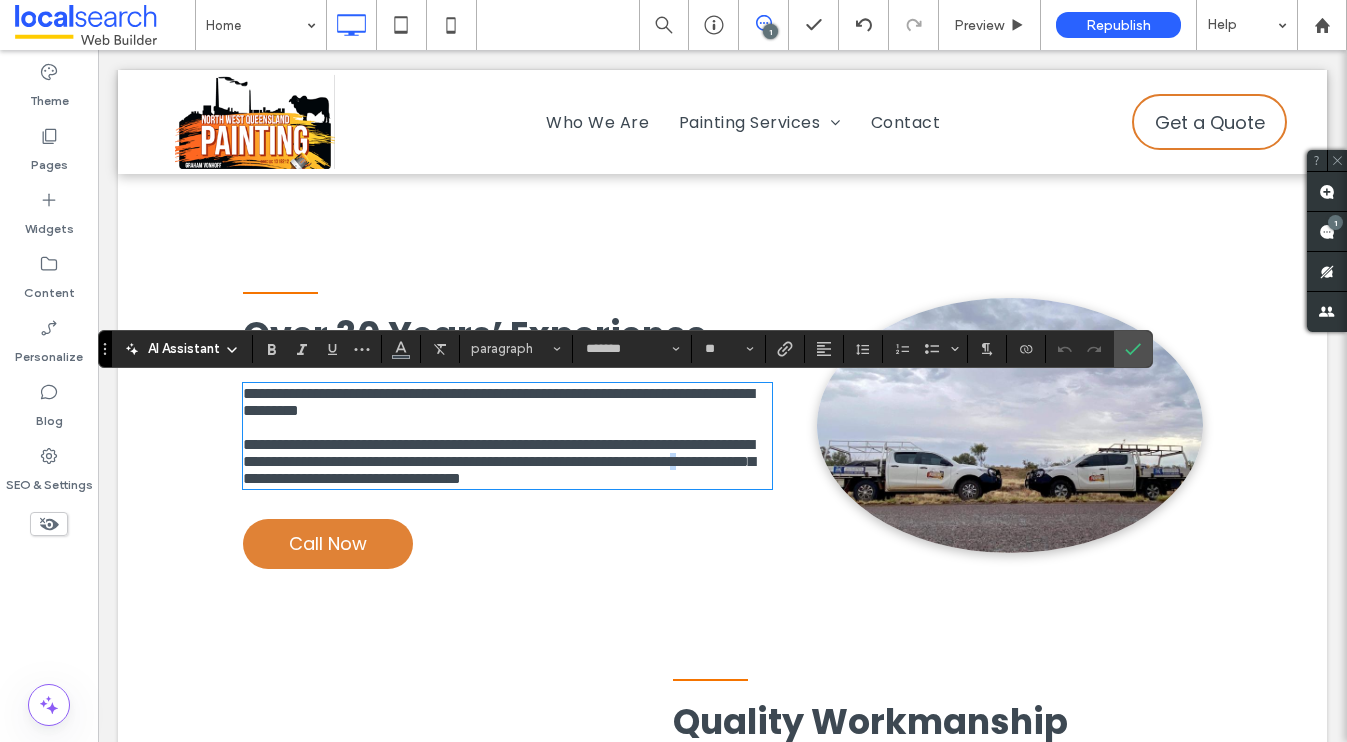 click on "**********" at bounding box center (499, 461) 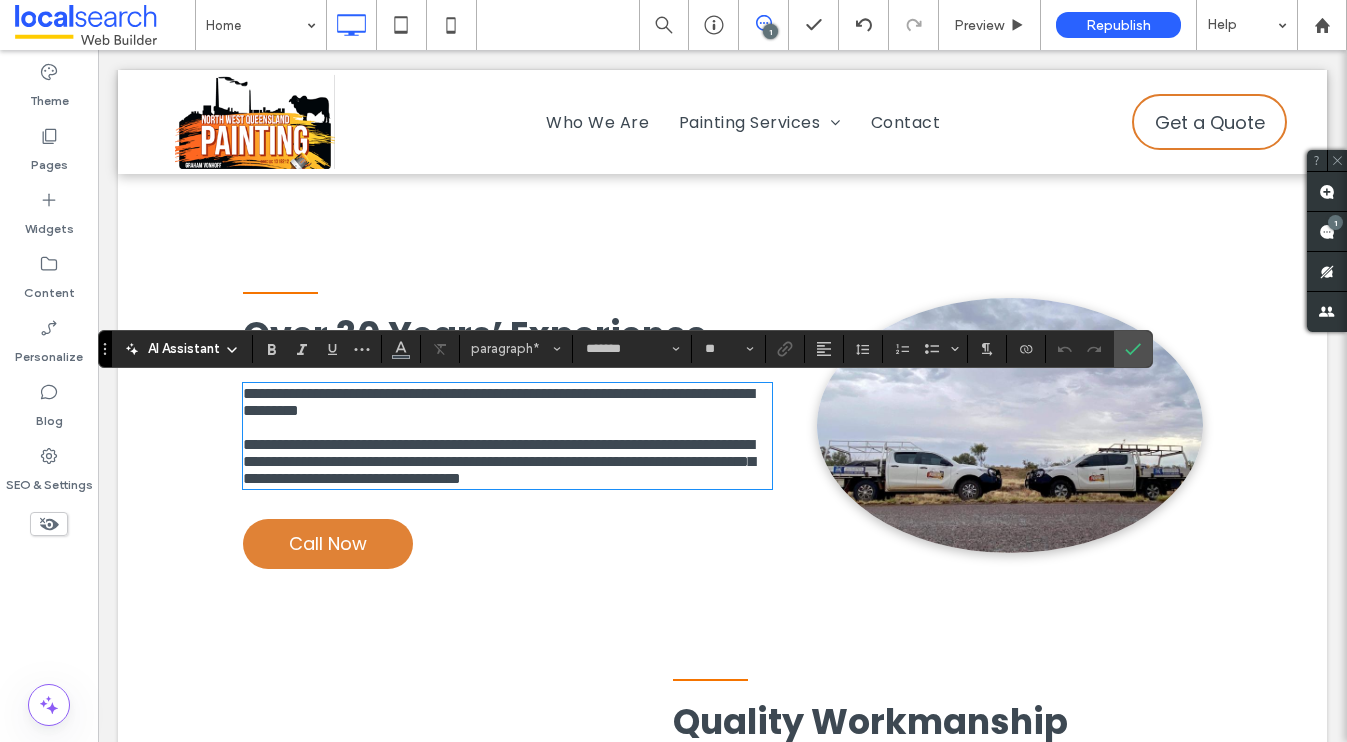 type 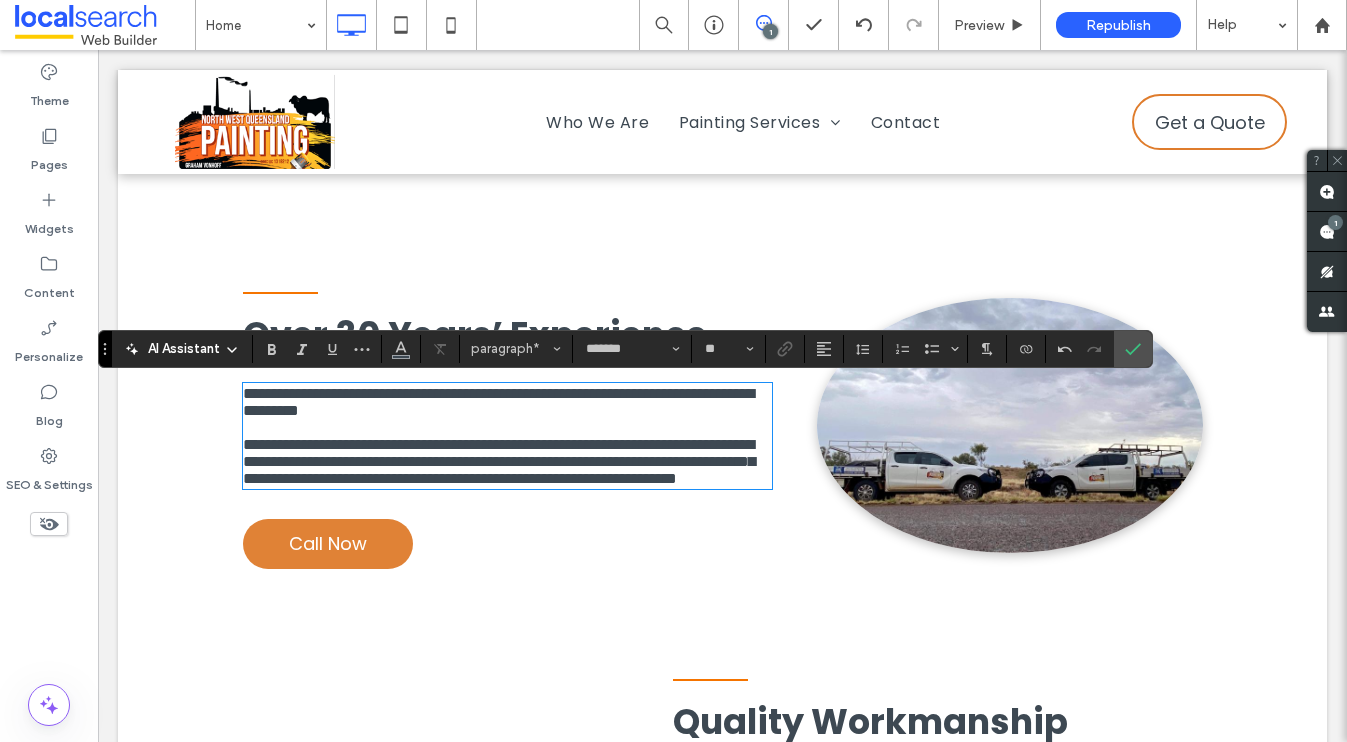 click on "**********" at bounding box center (499, 461) 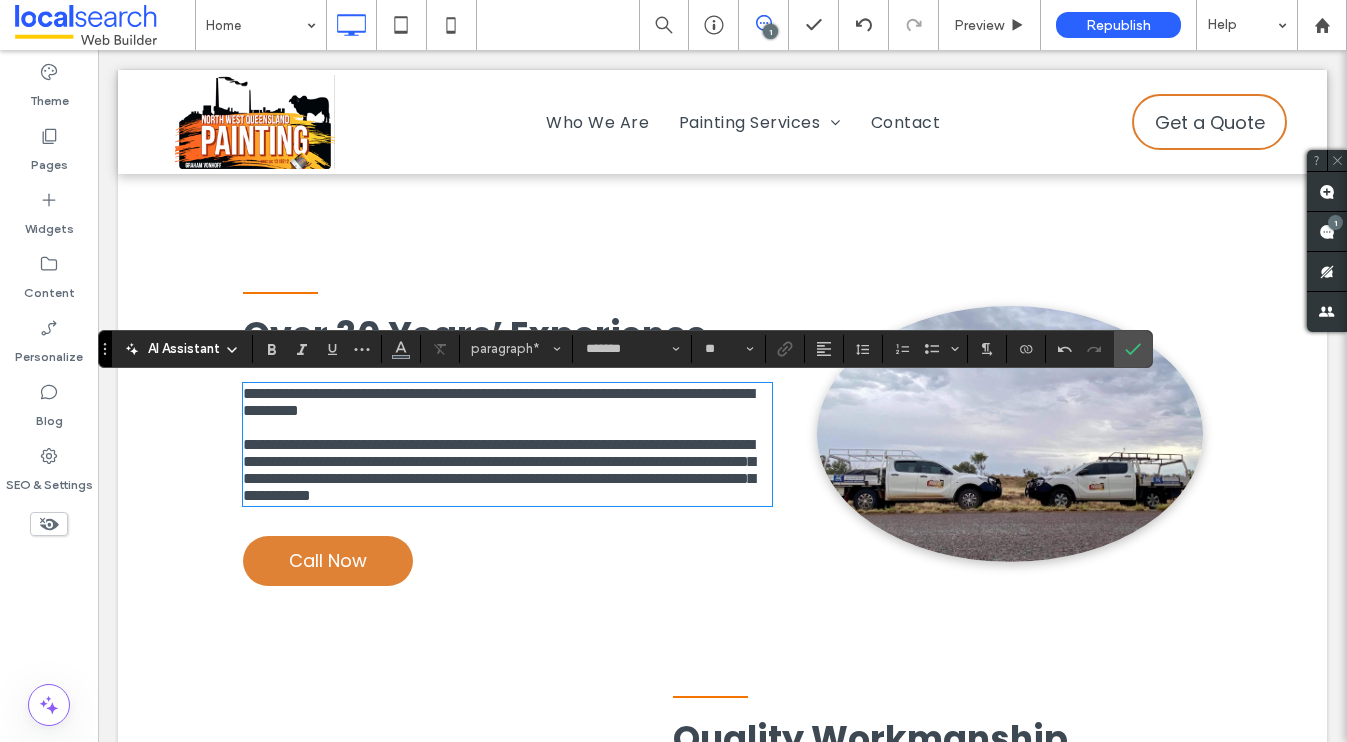 click on "**********" at bounding box center (508, 470) 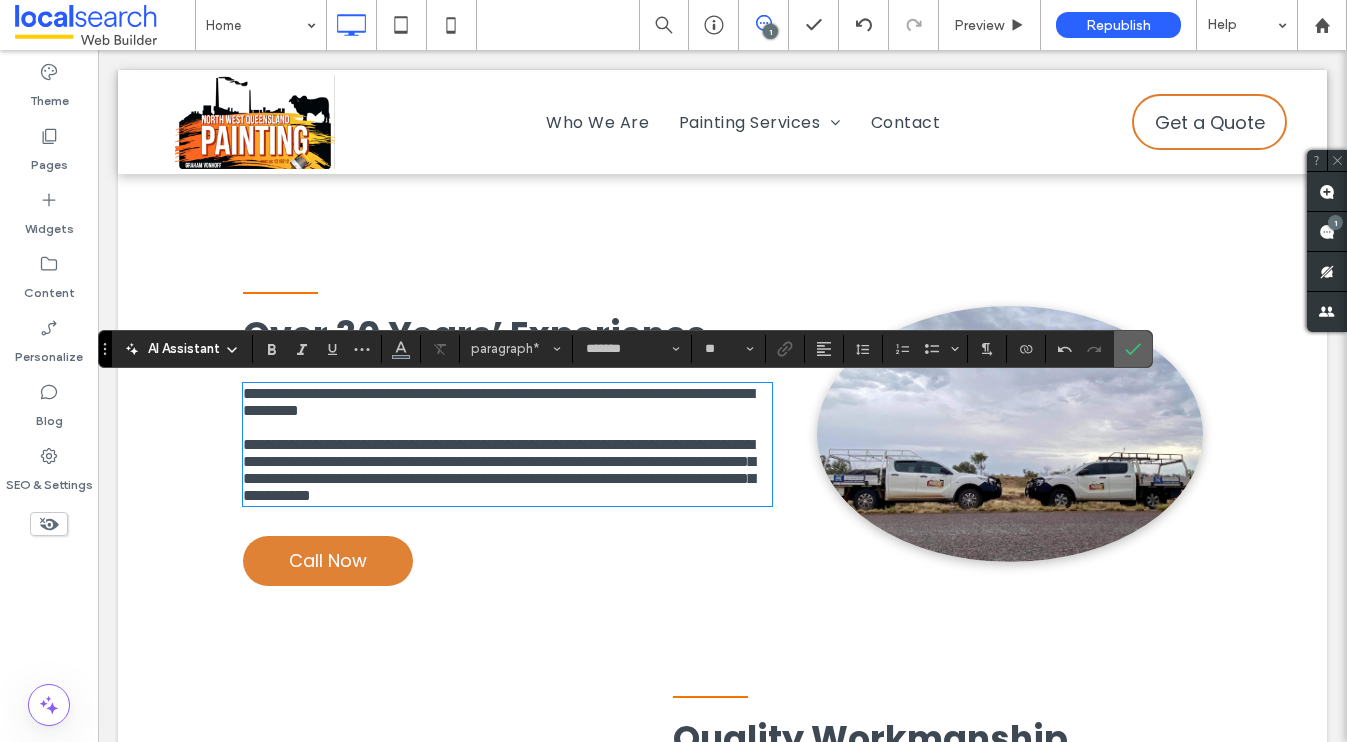 click 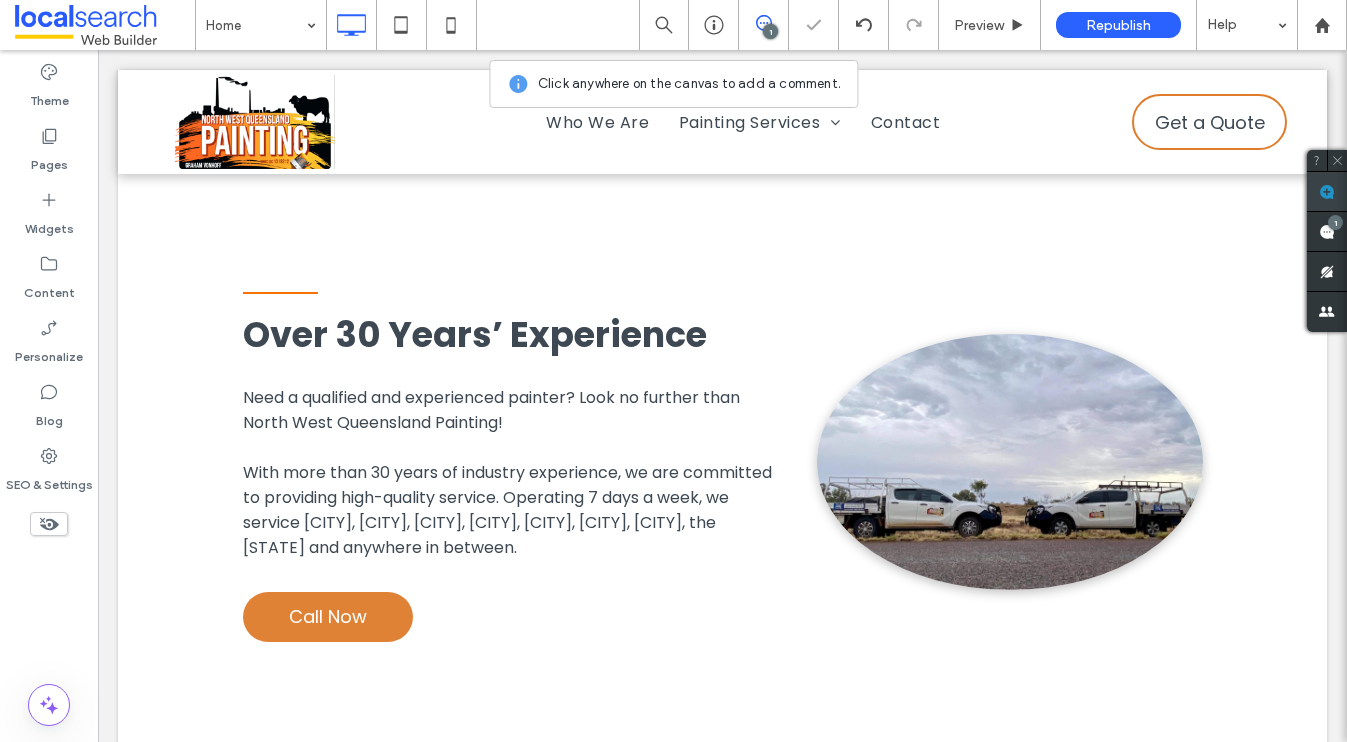 click at bounding box center [1327, 191] 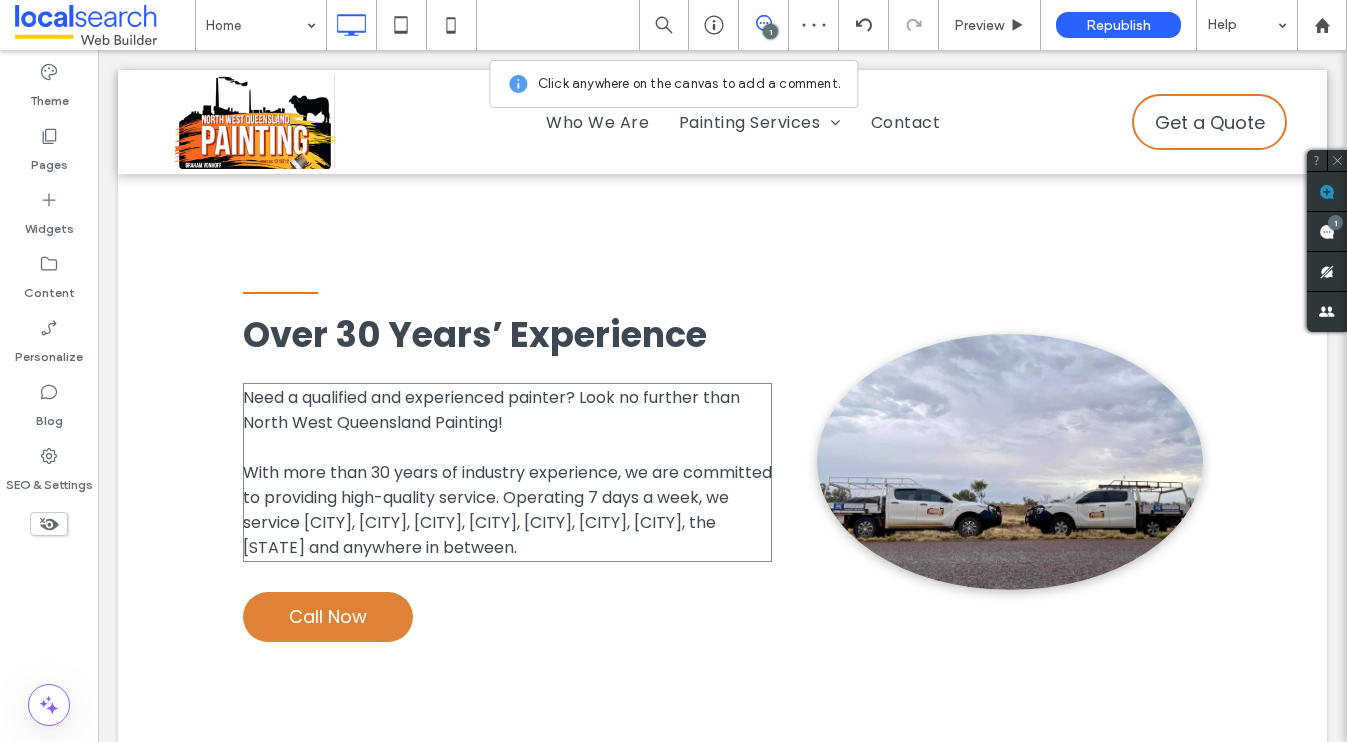 click on "With more than 30 years of industry experience, we are committed to providing high-quality service. Operating 7 days a week, we service [CITY], [CITY], [CITY], [CITY], [CITY], [CITY], [CITY], the [STATE] and anywhere in between." at bounding box center [508, 510] 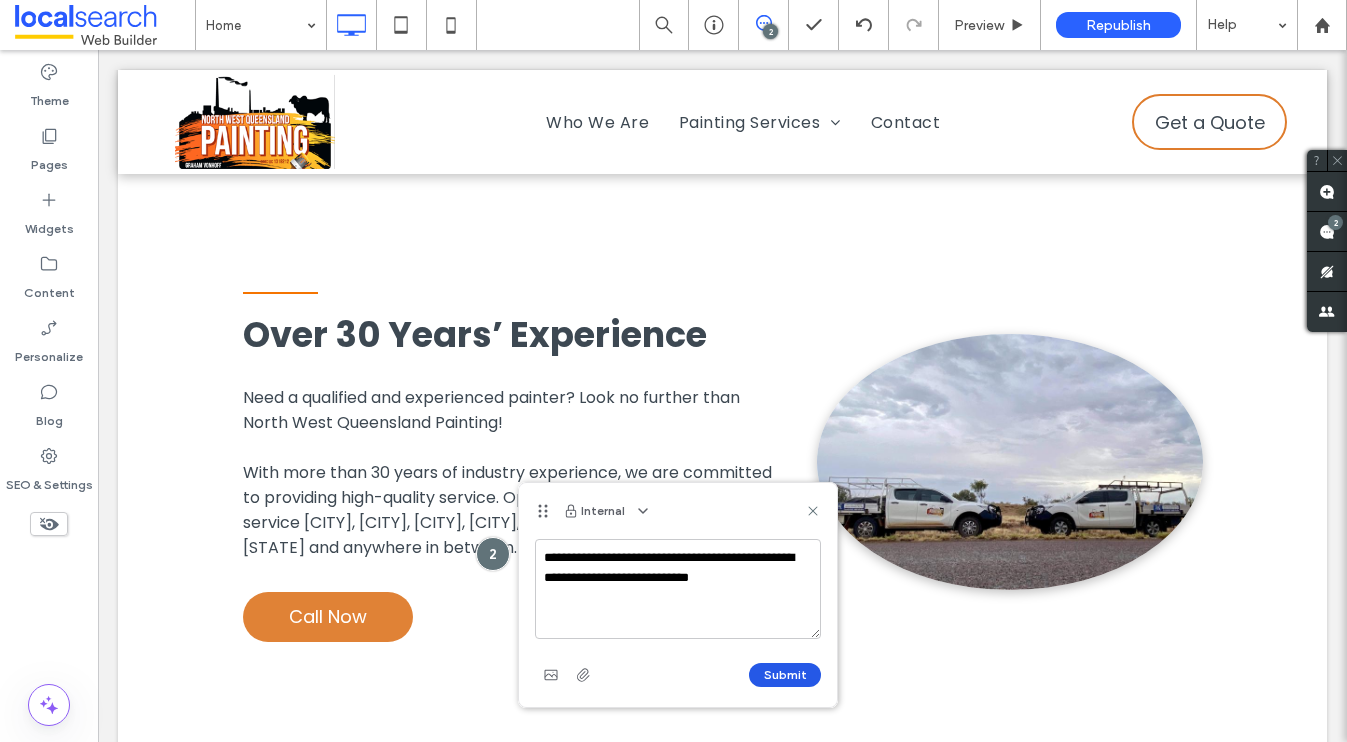 type on "**********" 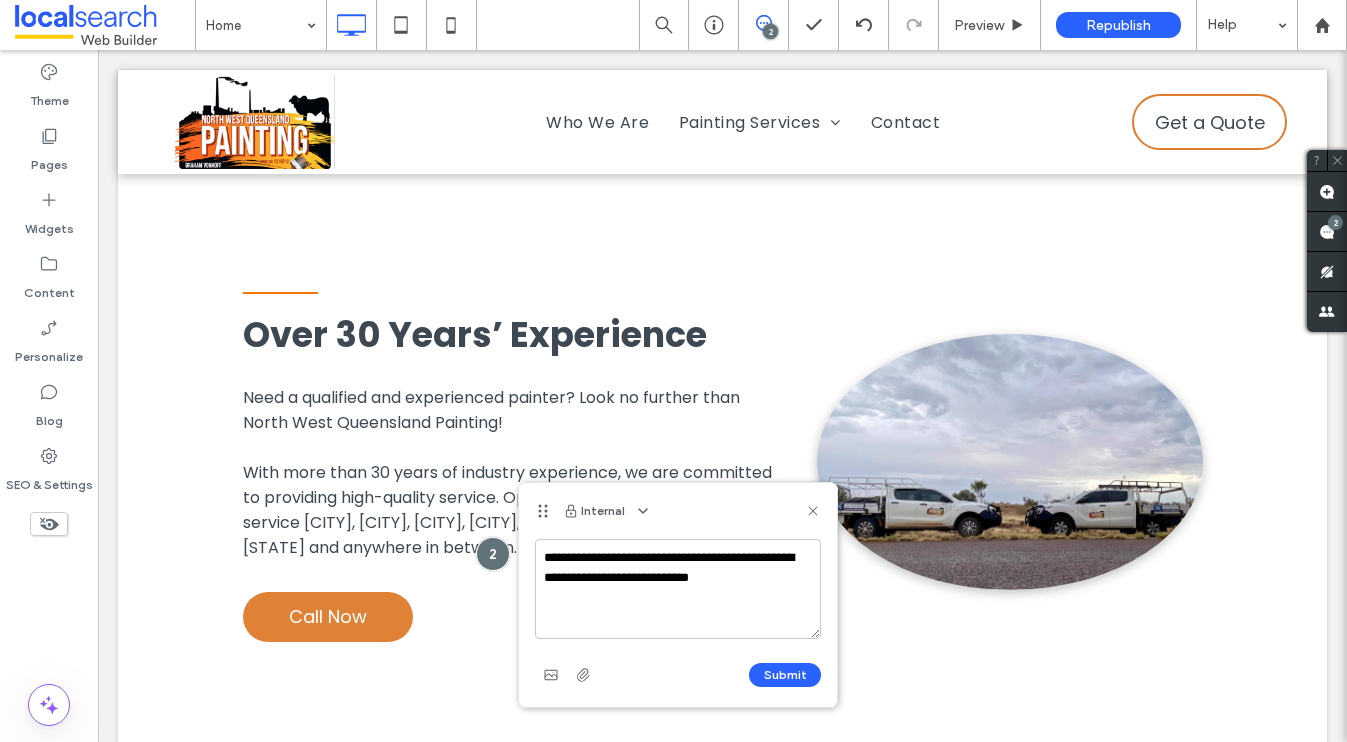 click on "Submit" at bounding box center [785, 675] 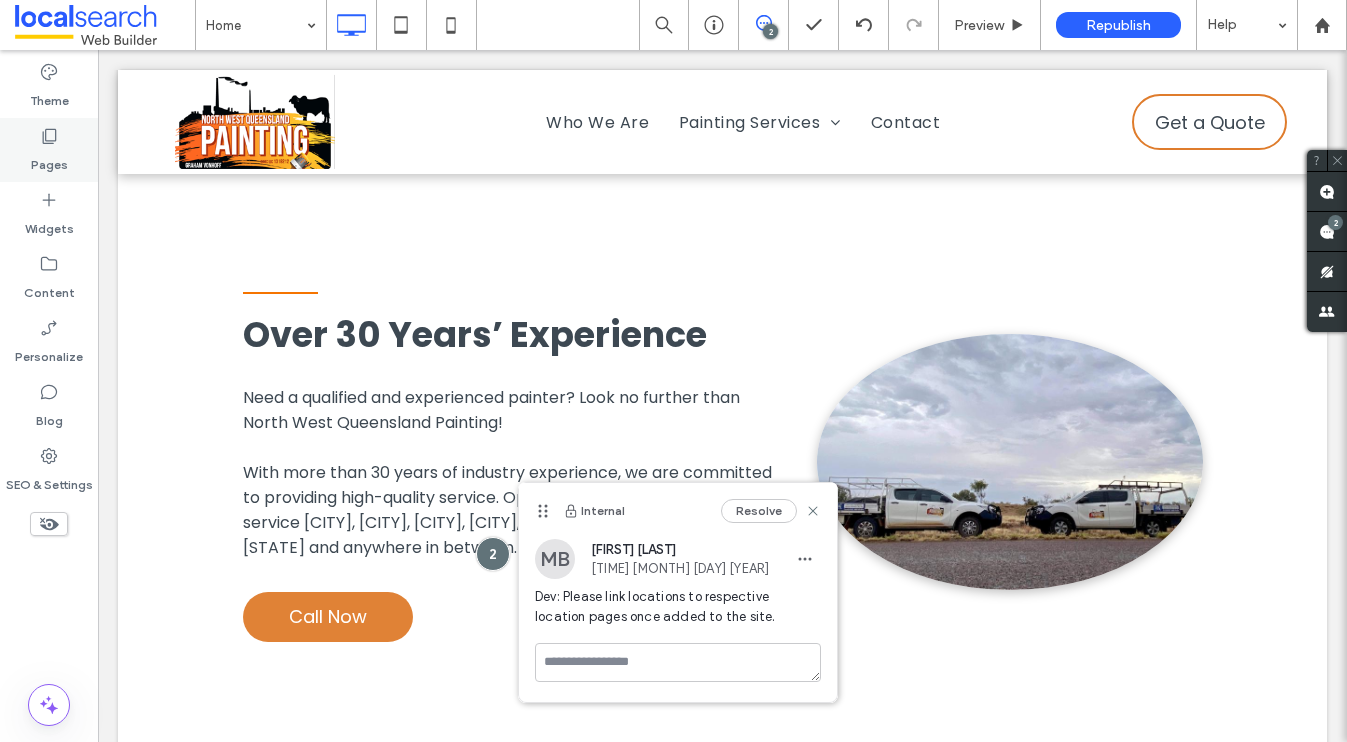 click on "Pages" at bounding box center (49, 160) 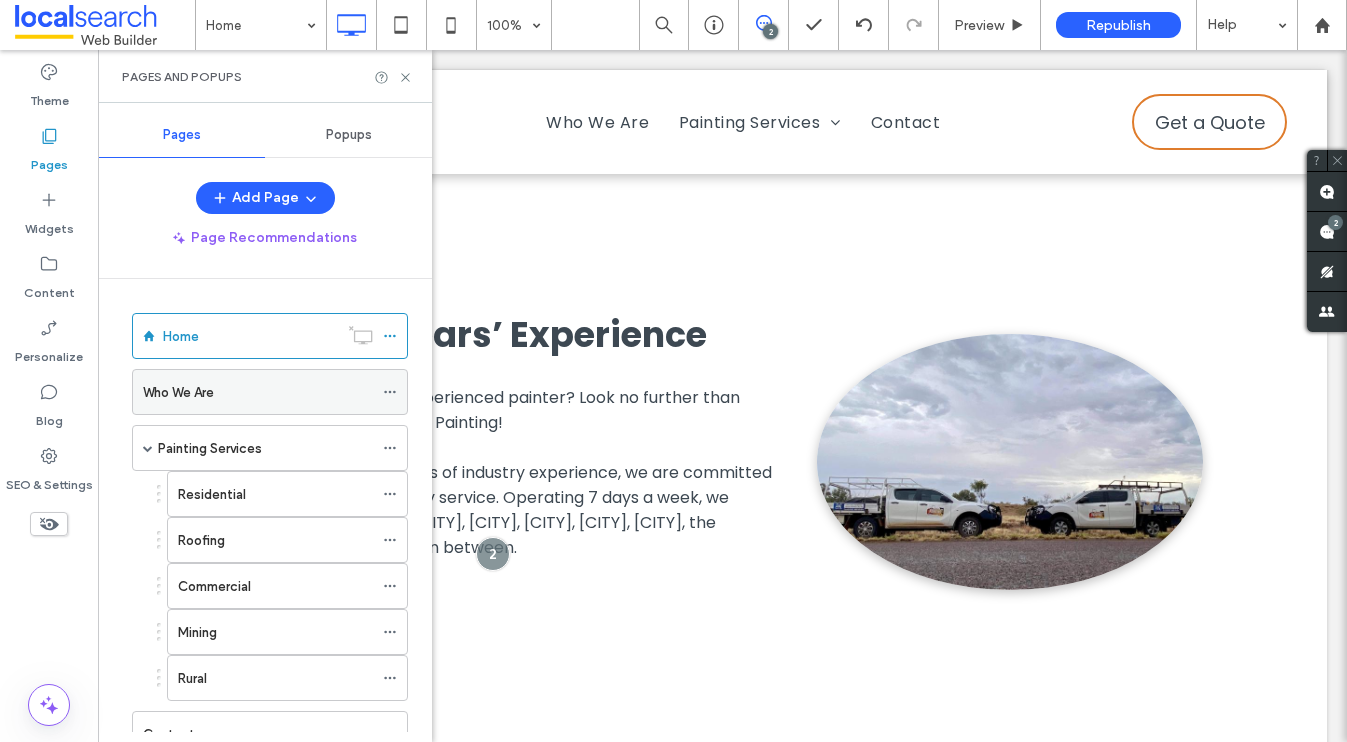 click on "Who We Are" at bounding box center [178, 392] 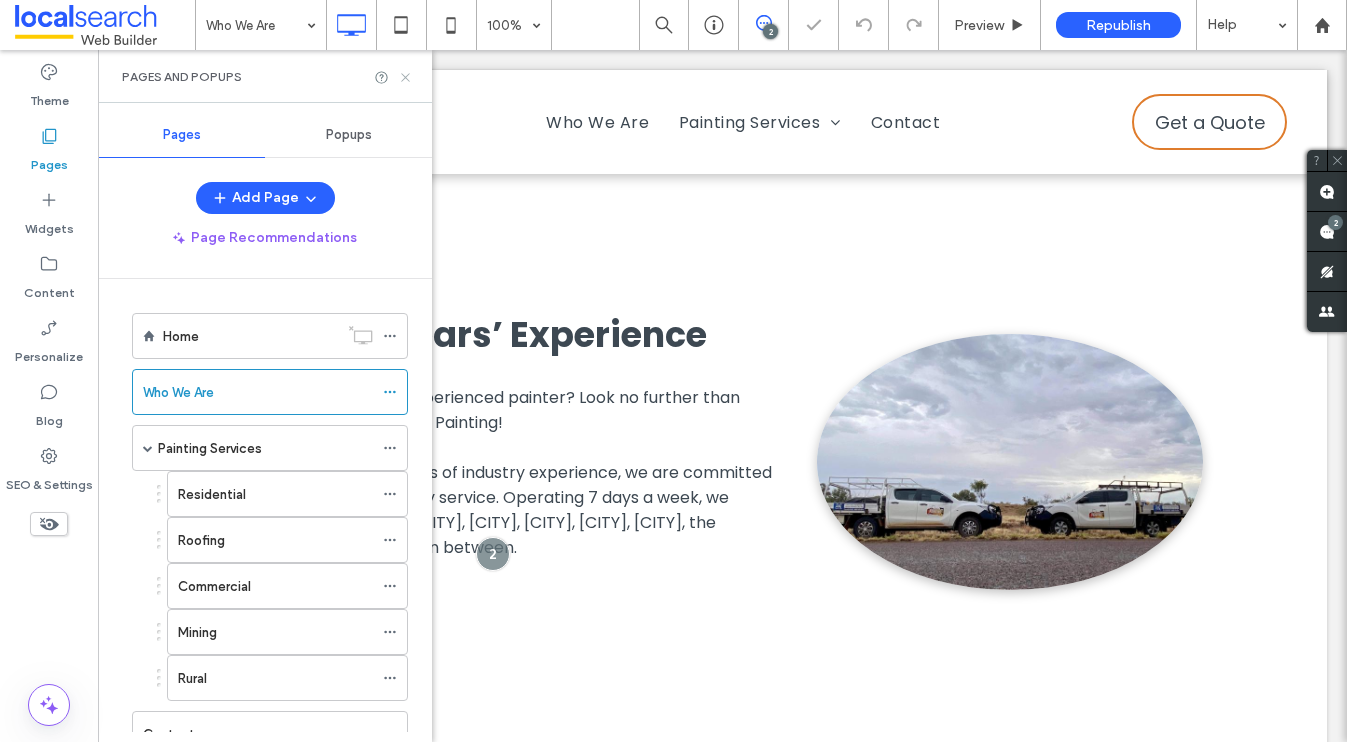 click 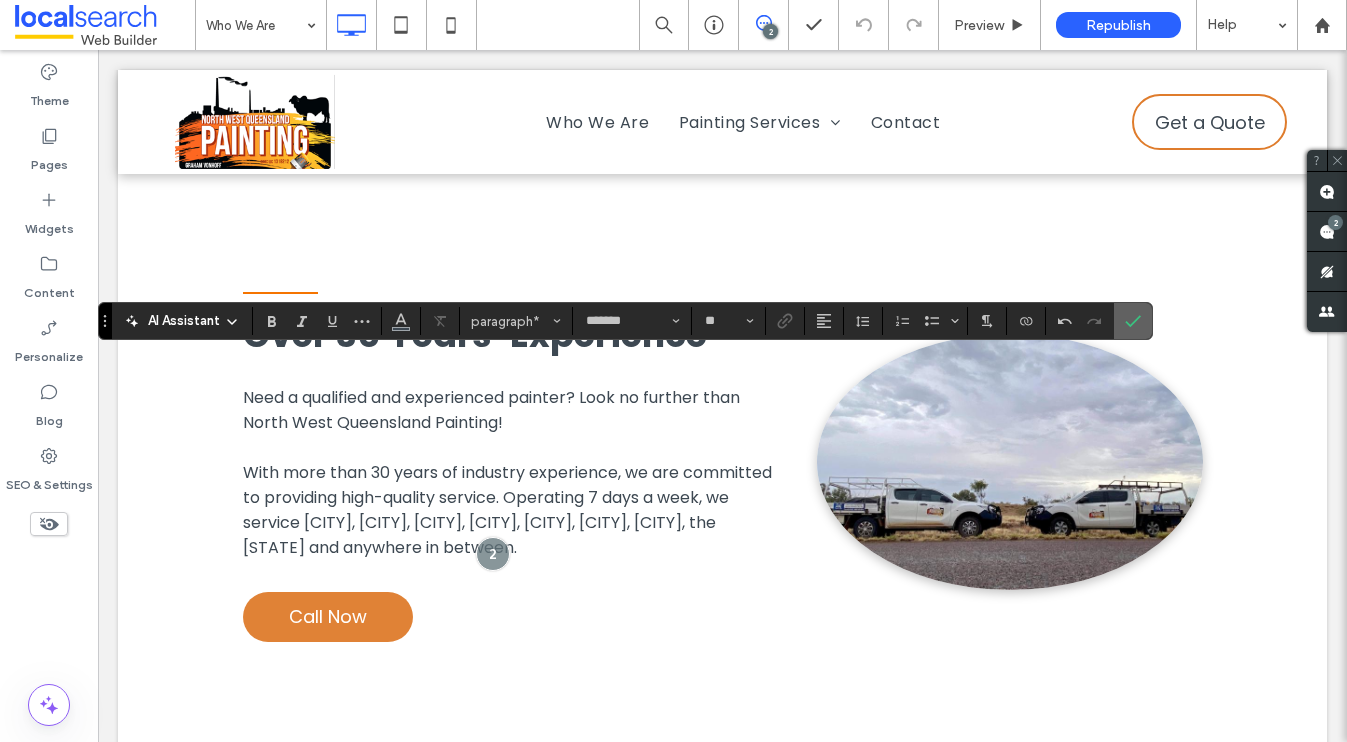click at bounding box center (1133, 321) 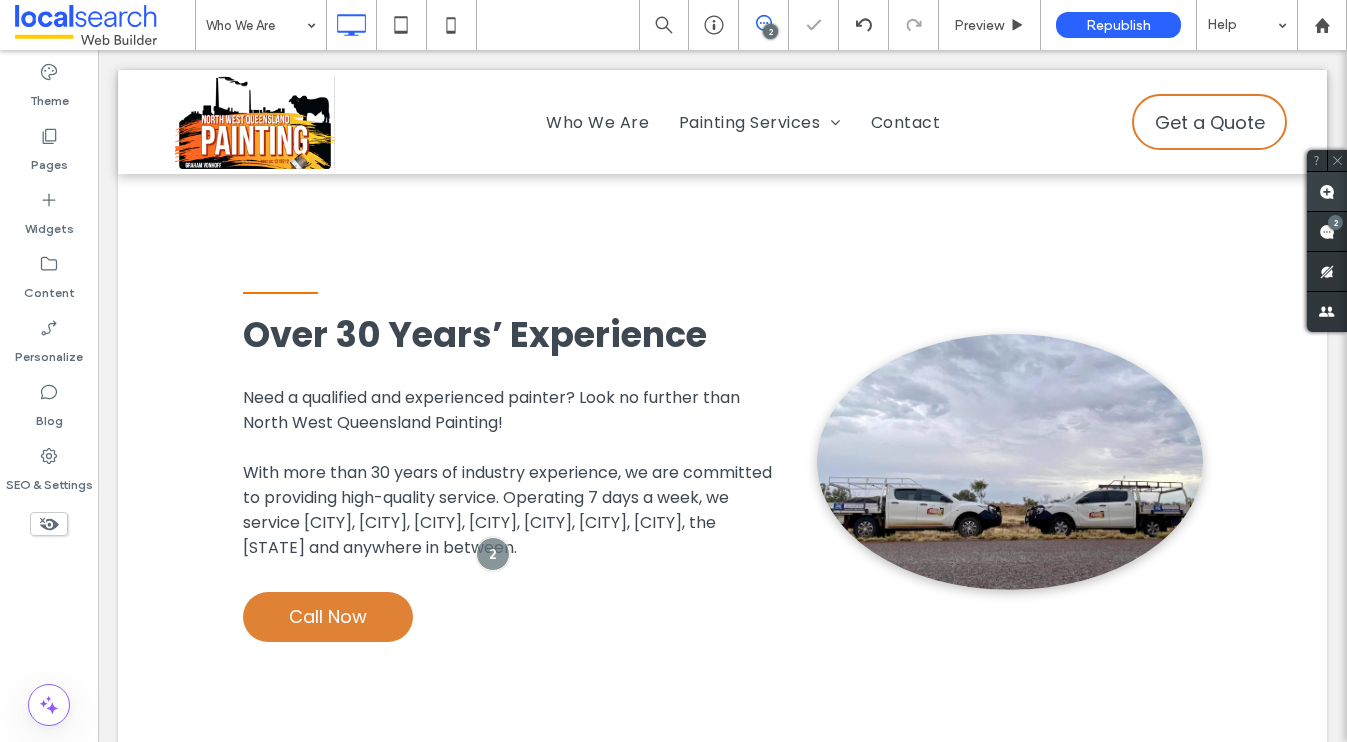 click 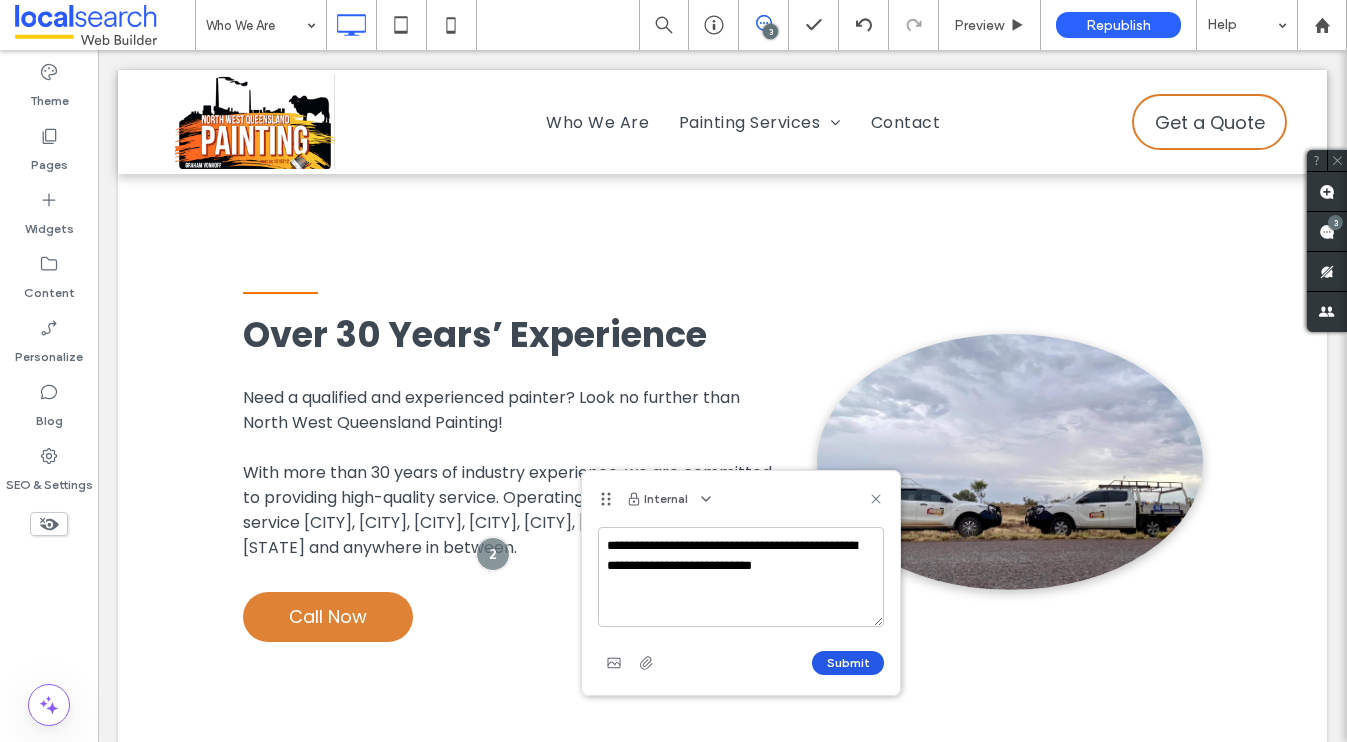 type on "**********" 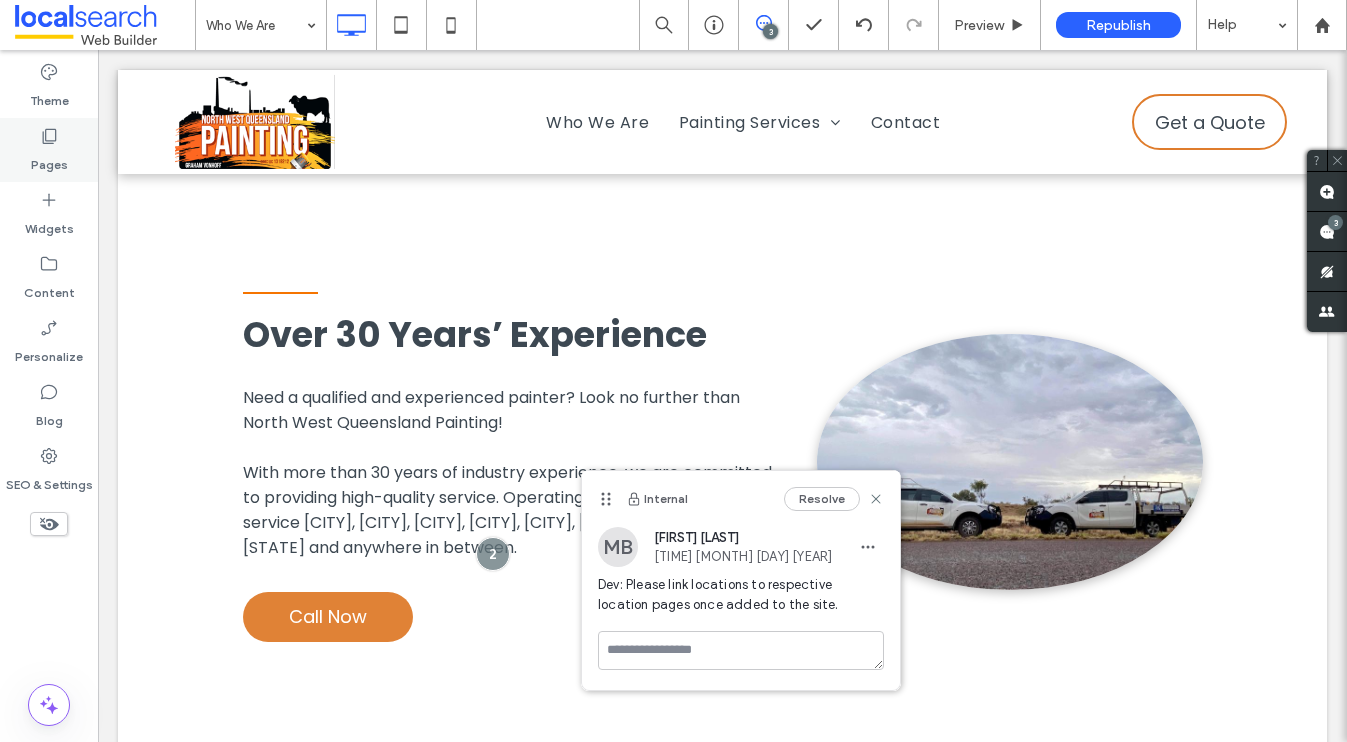 click on "Pages" at bounding box center (49, 160) 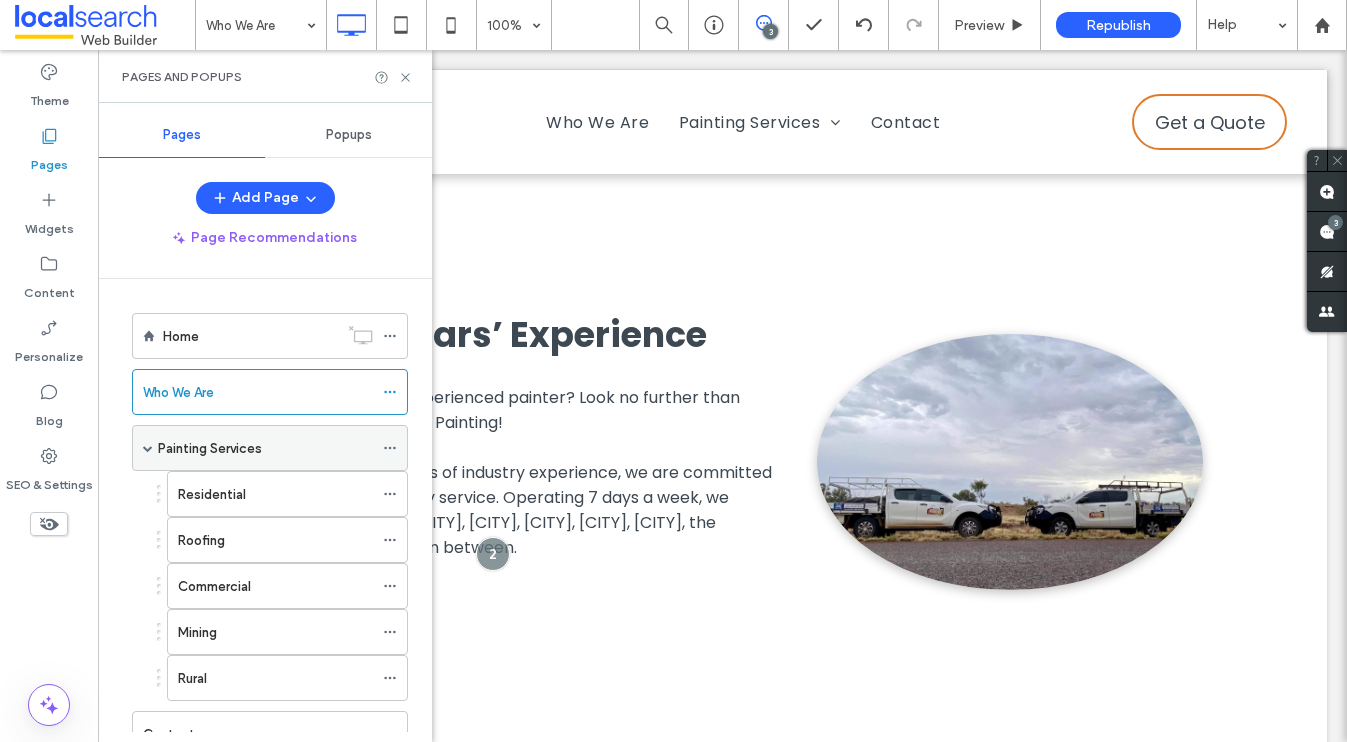 click on "Painting Services" at bounding box center [210, 448] 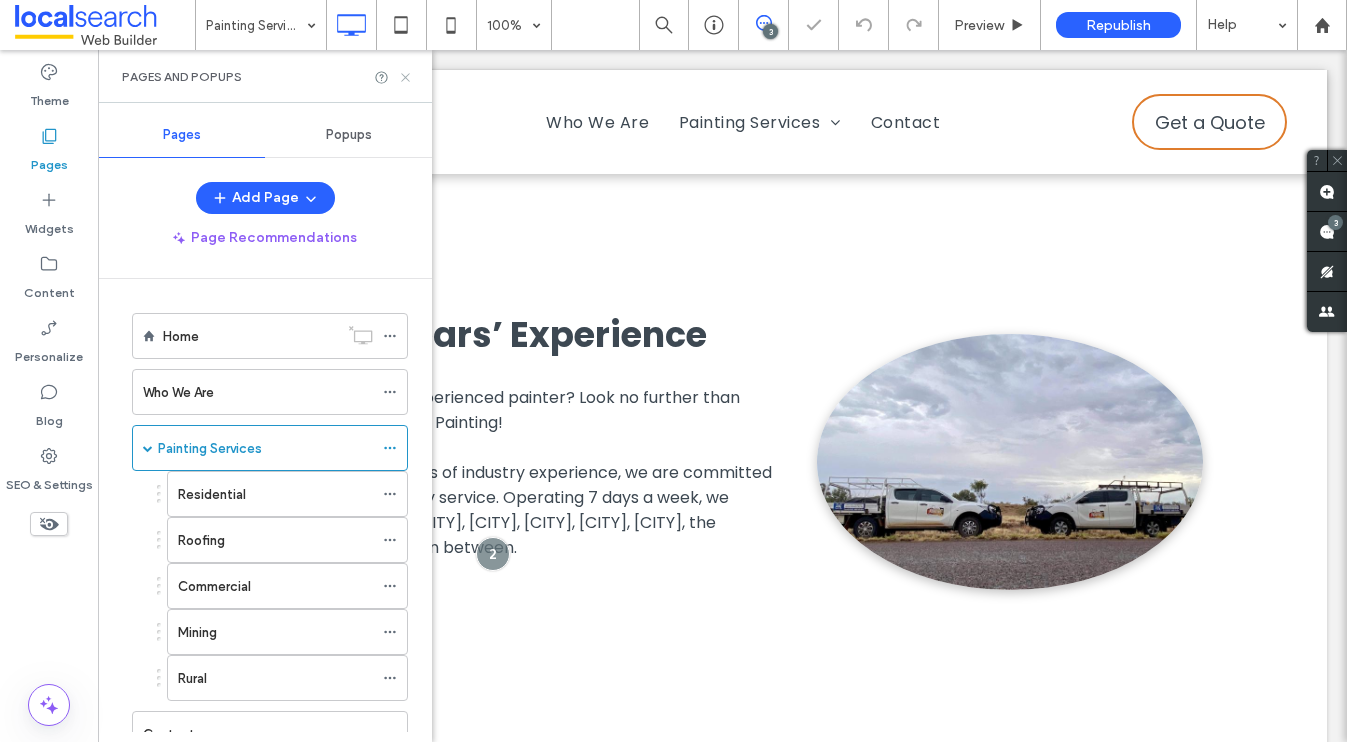 click 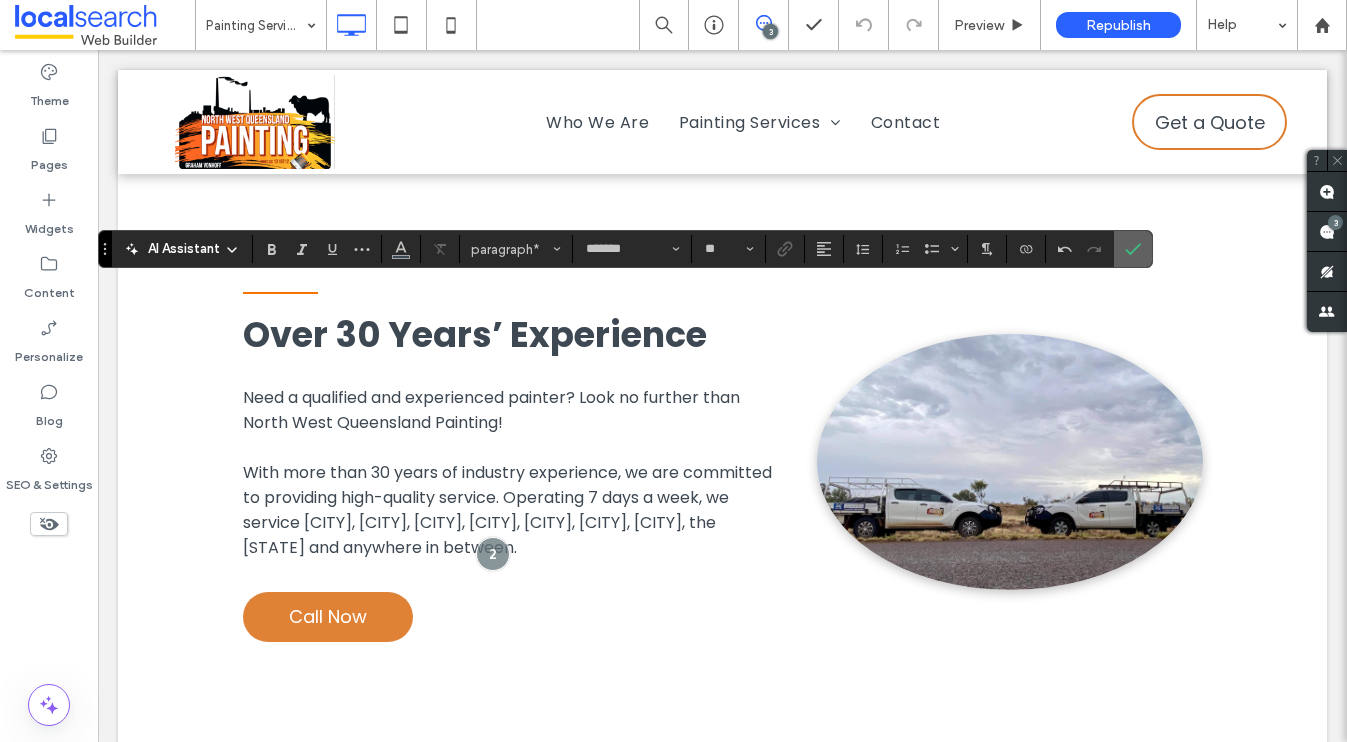 click 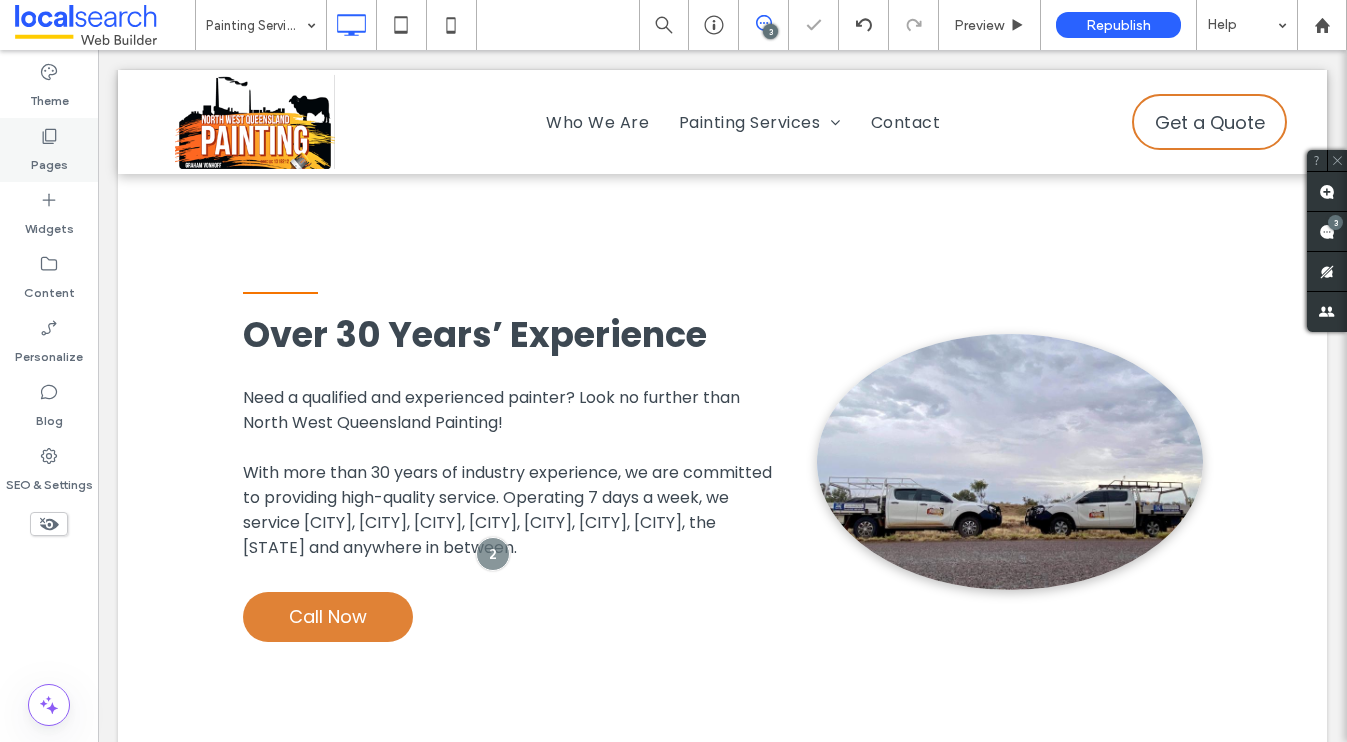 drag, startPoint x: 52, startPoint y: 145, endPoint x: 57, endPoint y: 160, distance: 15.811388 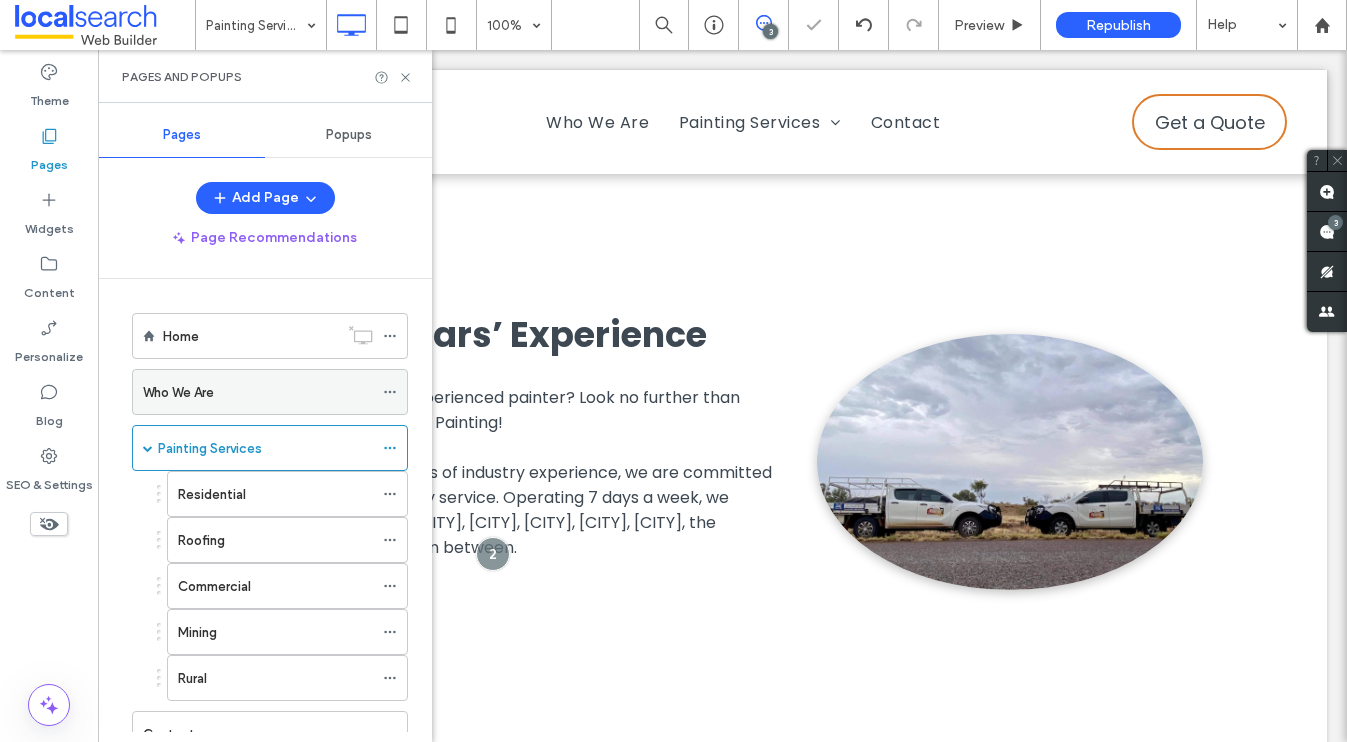 click on "Who We Are" at bounding box center (178, 392) 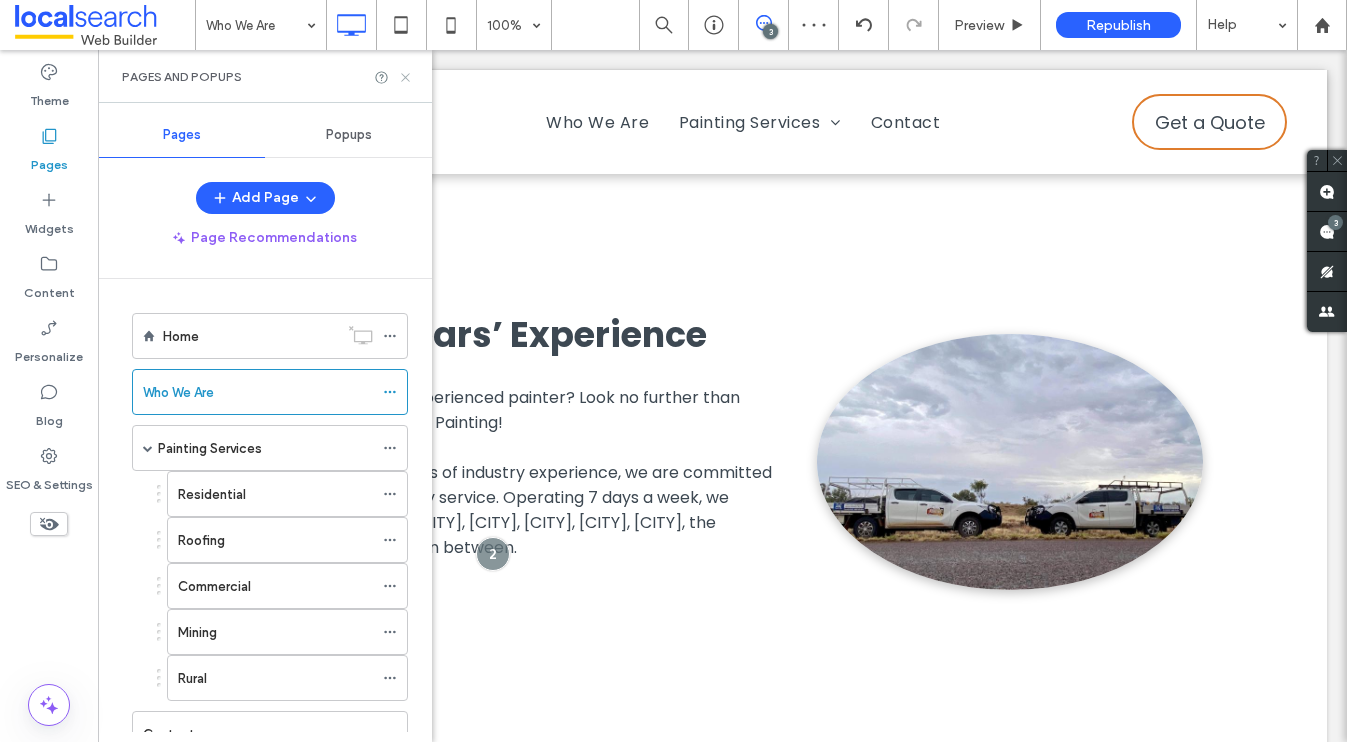 click 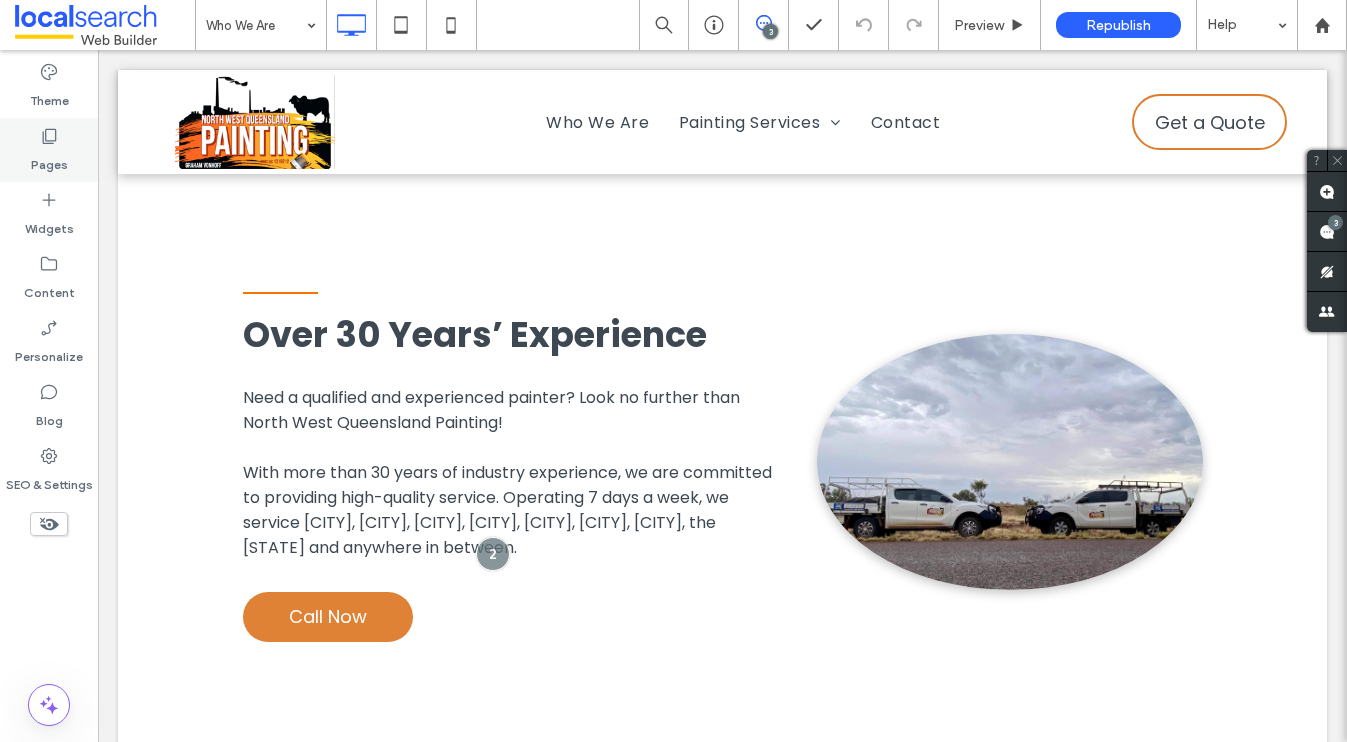 click 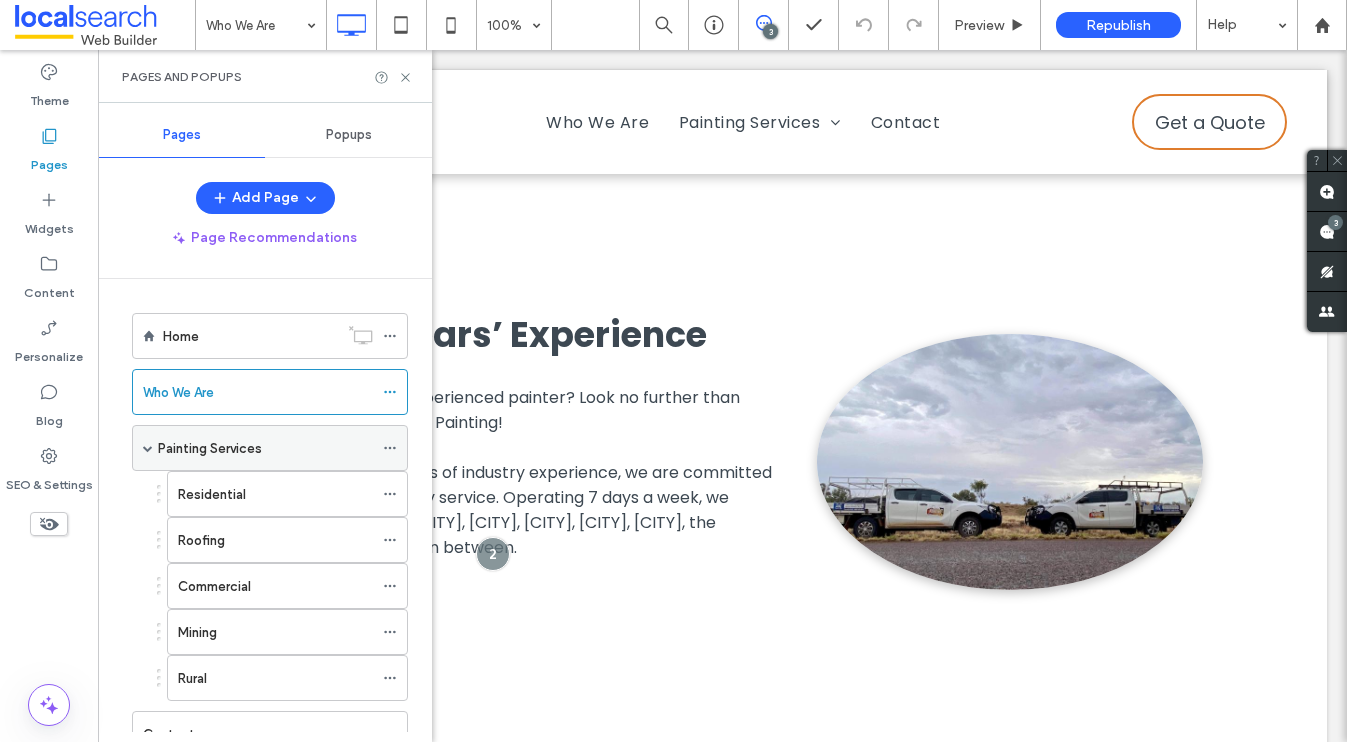 click on "Painting Services" at bounding box center [210, 448] 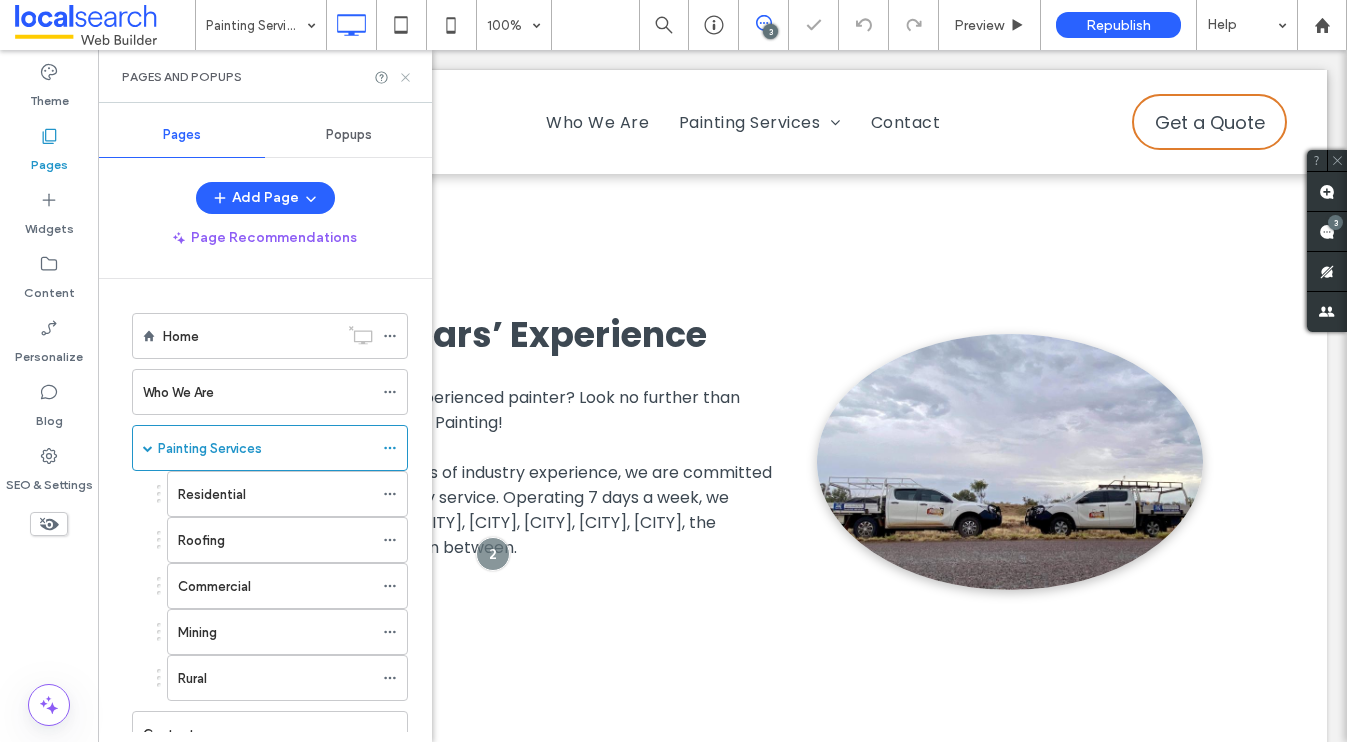 click 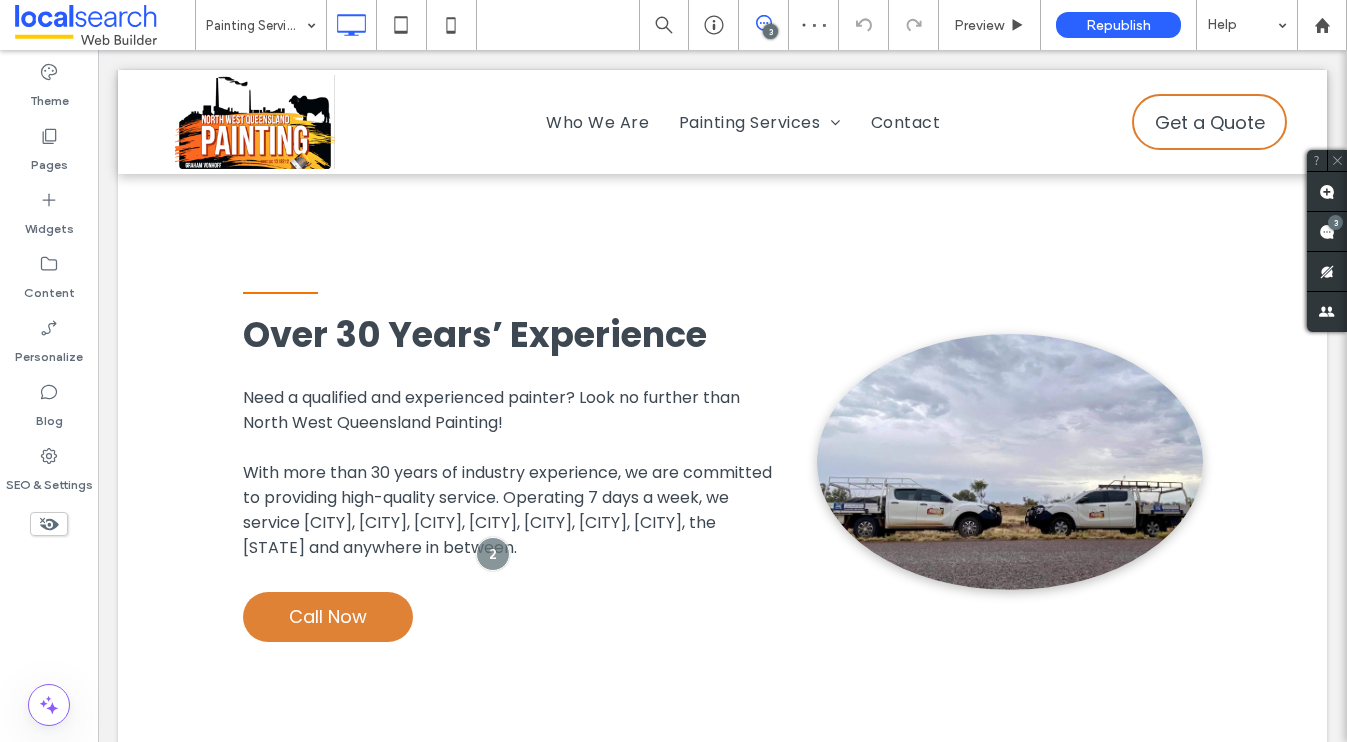 type on "*******" 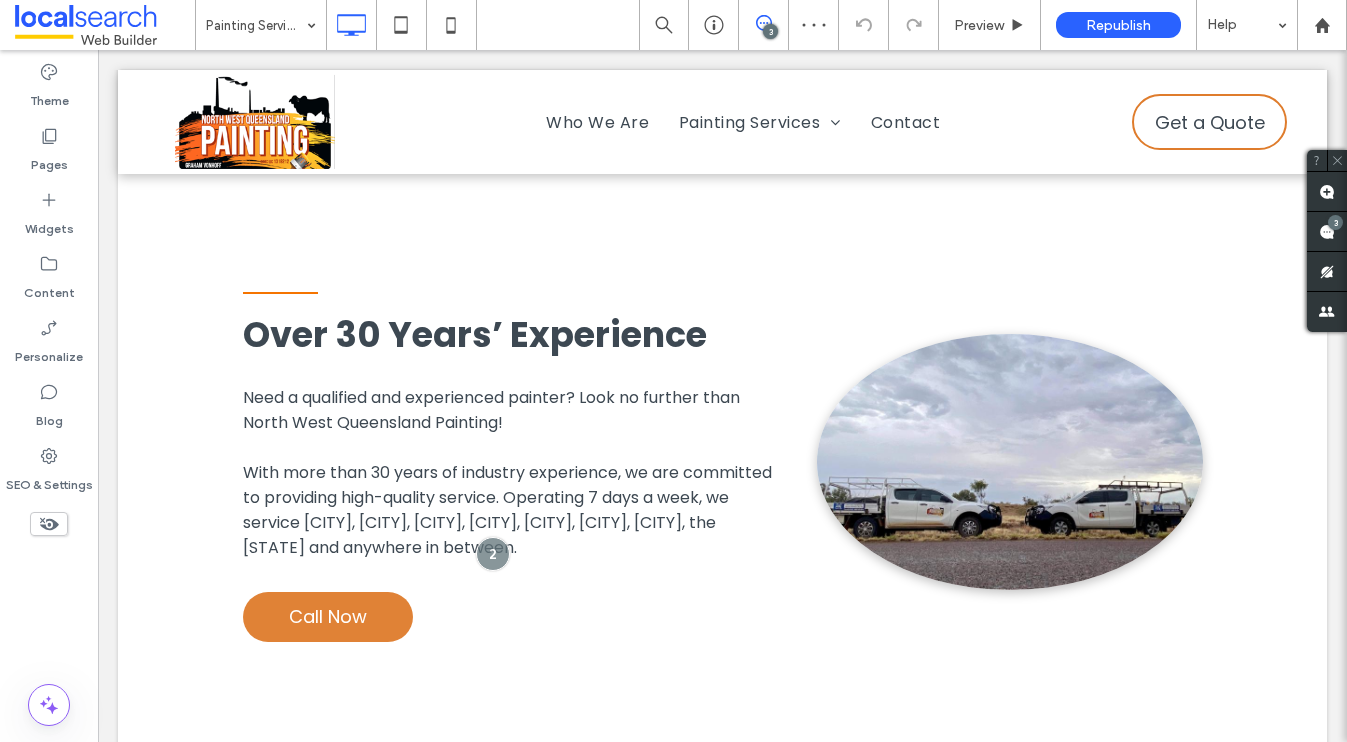 type on "**" 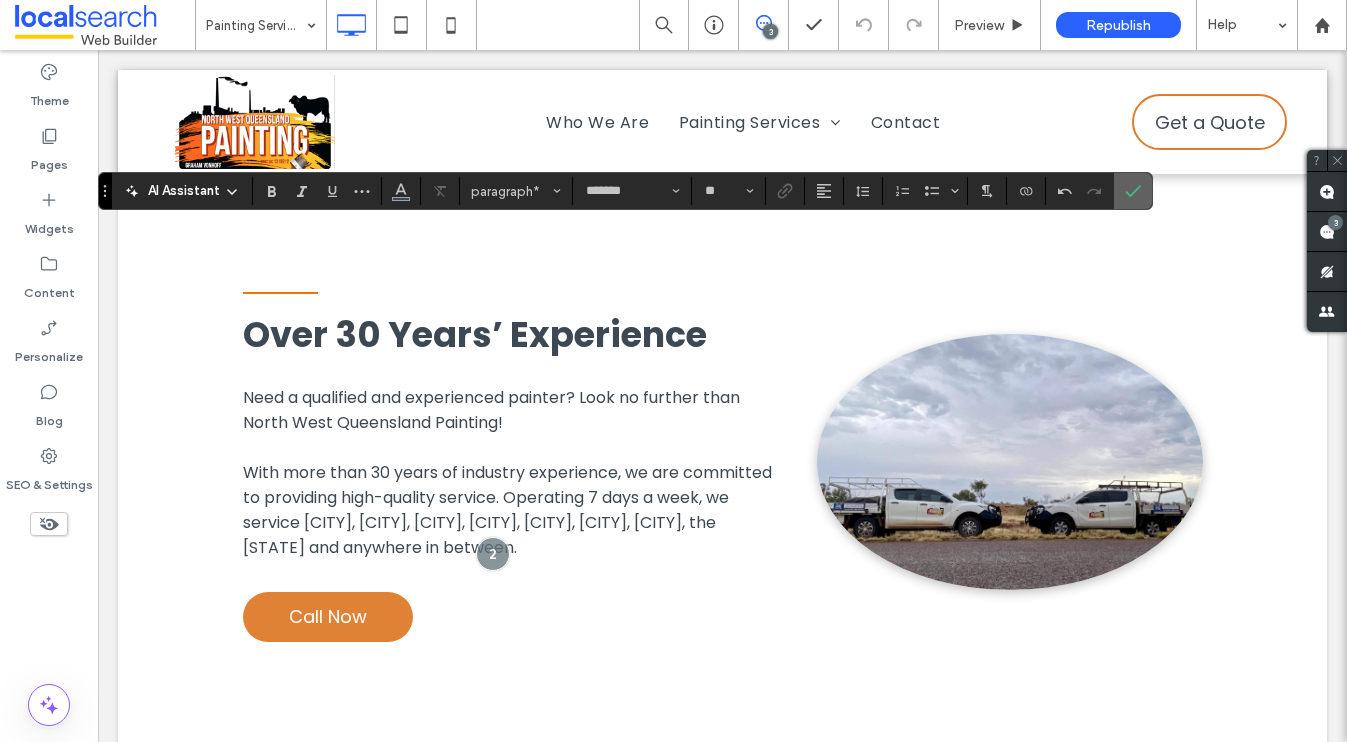 click 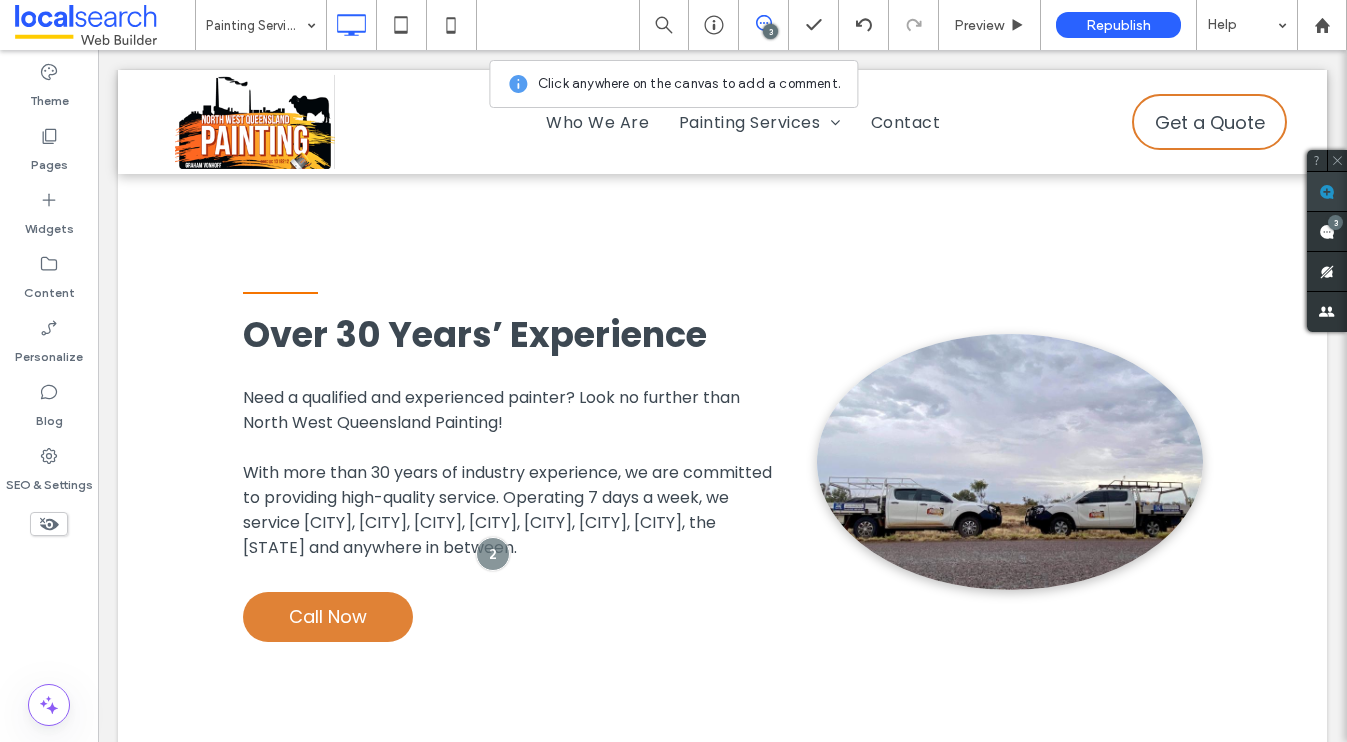 click 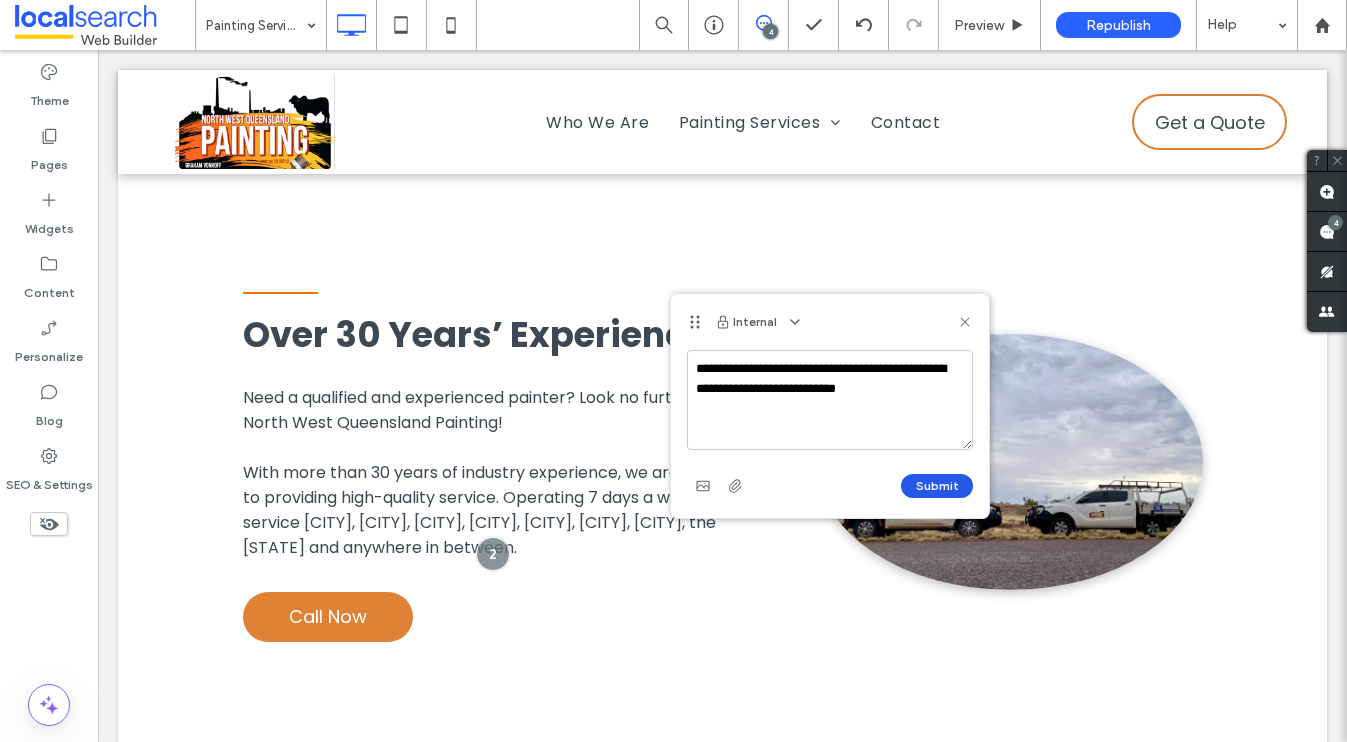 type on "**********" 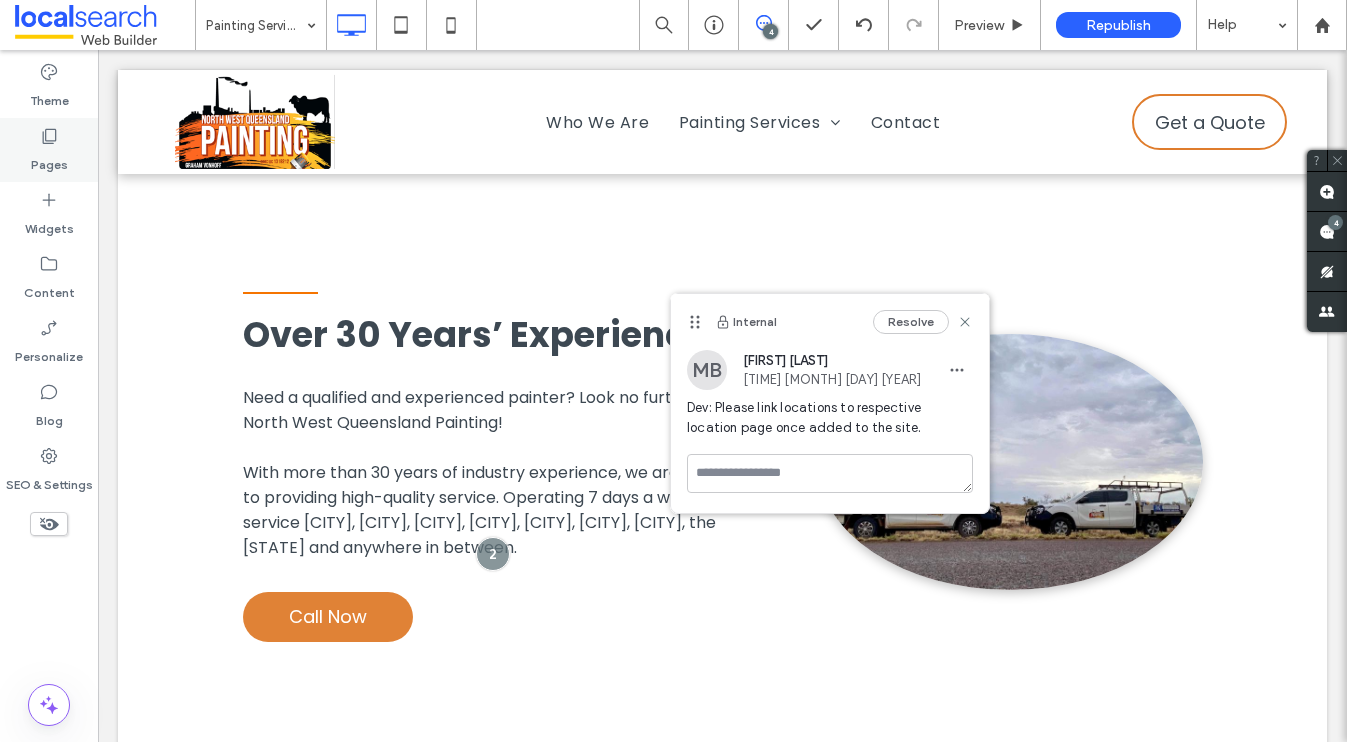 click on "Pages" at bounding box center (49, 160) 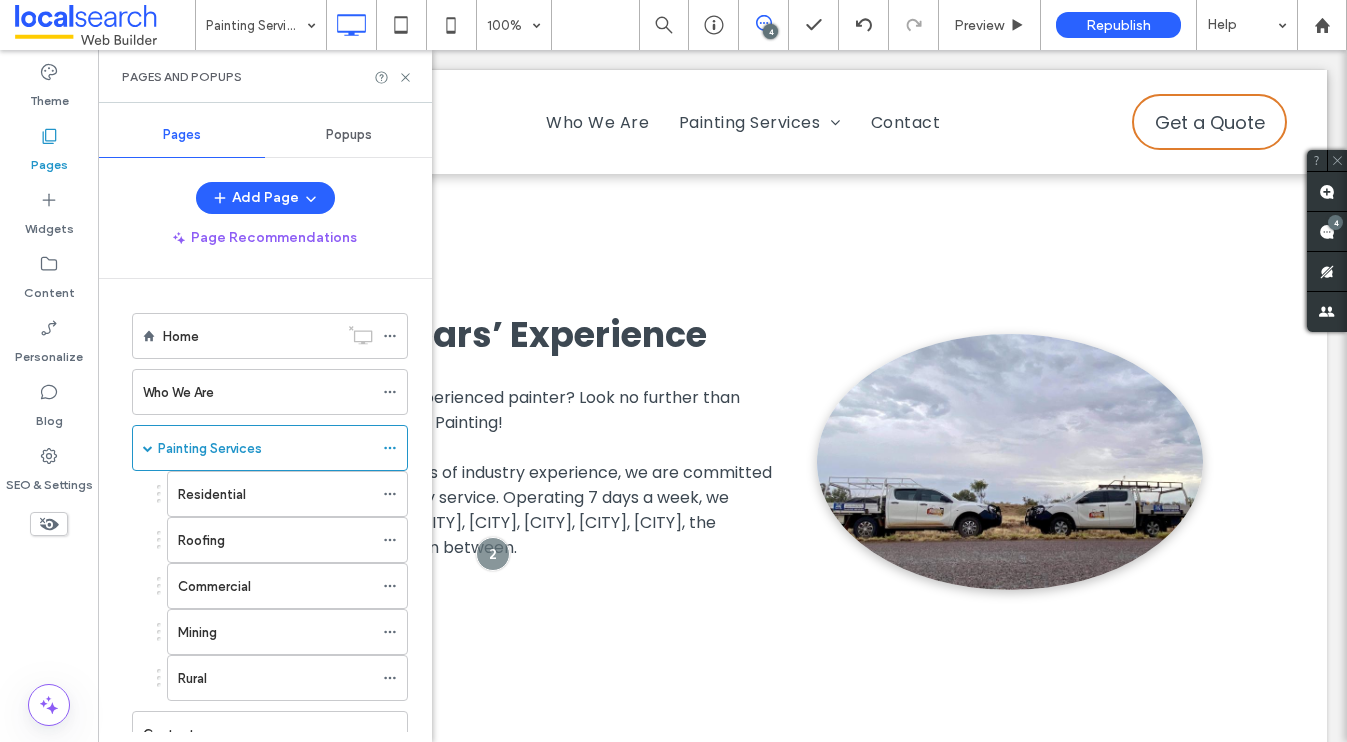 drag, startPoint x: 208, startPoint y: 500, endPoint x: 126, endPoint y: 505, distance: 82.1523 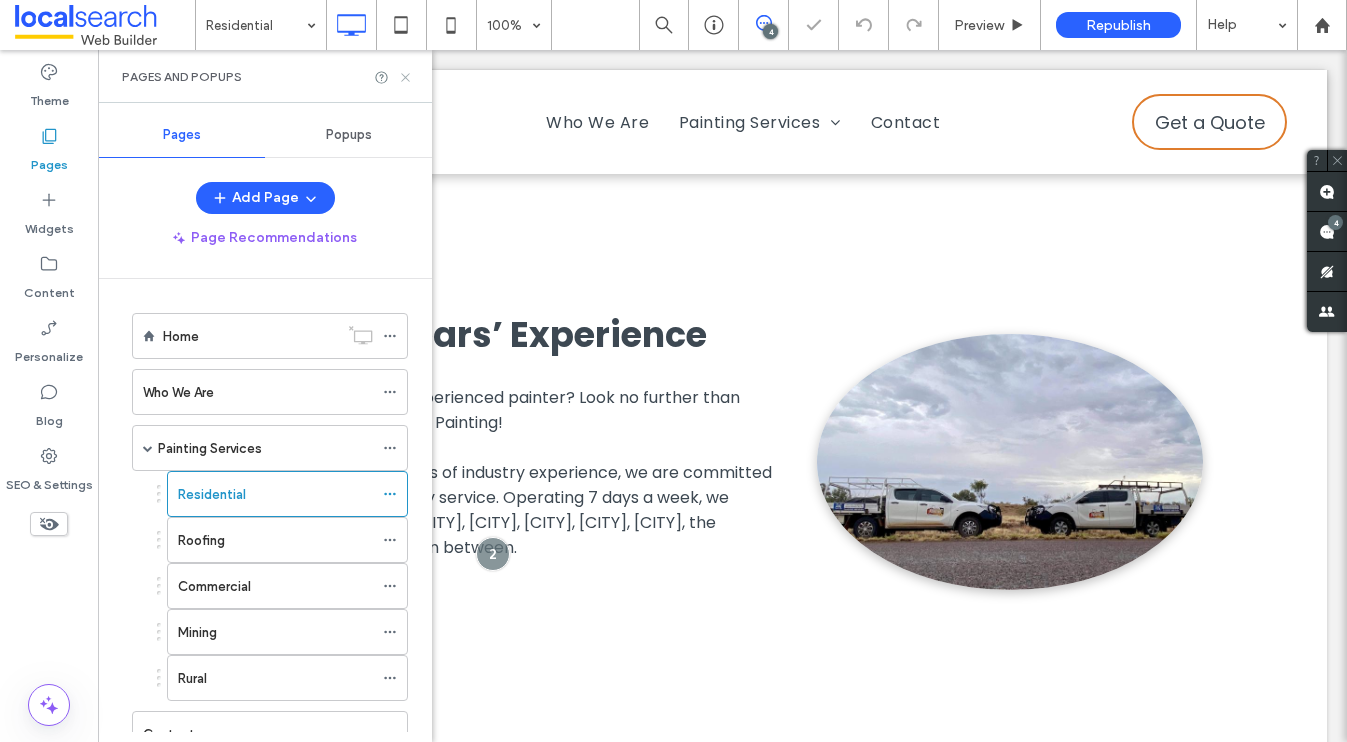 click 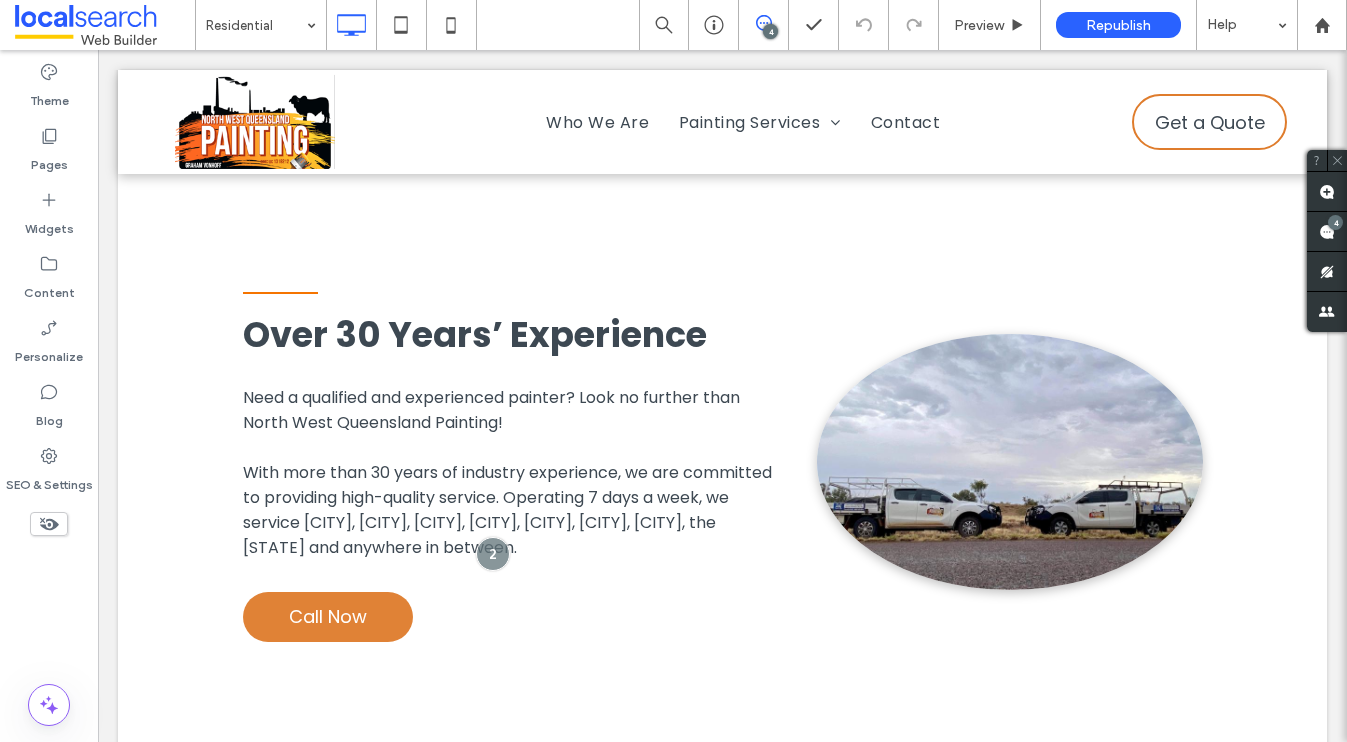 type on "*******" 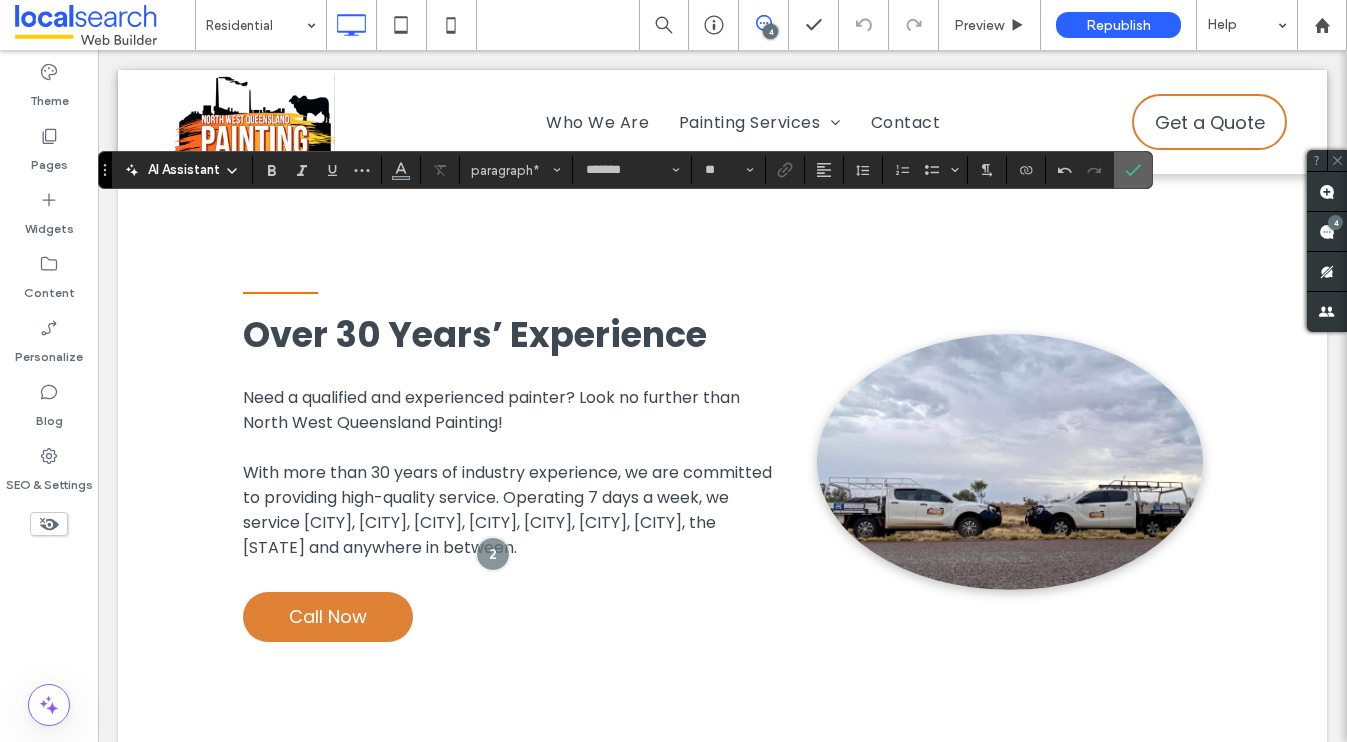 click 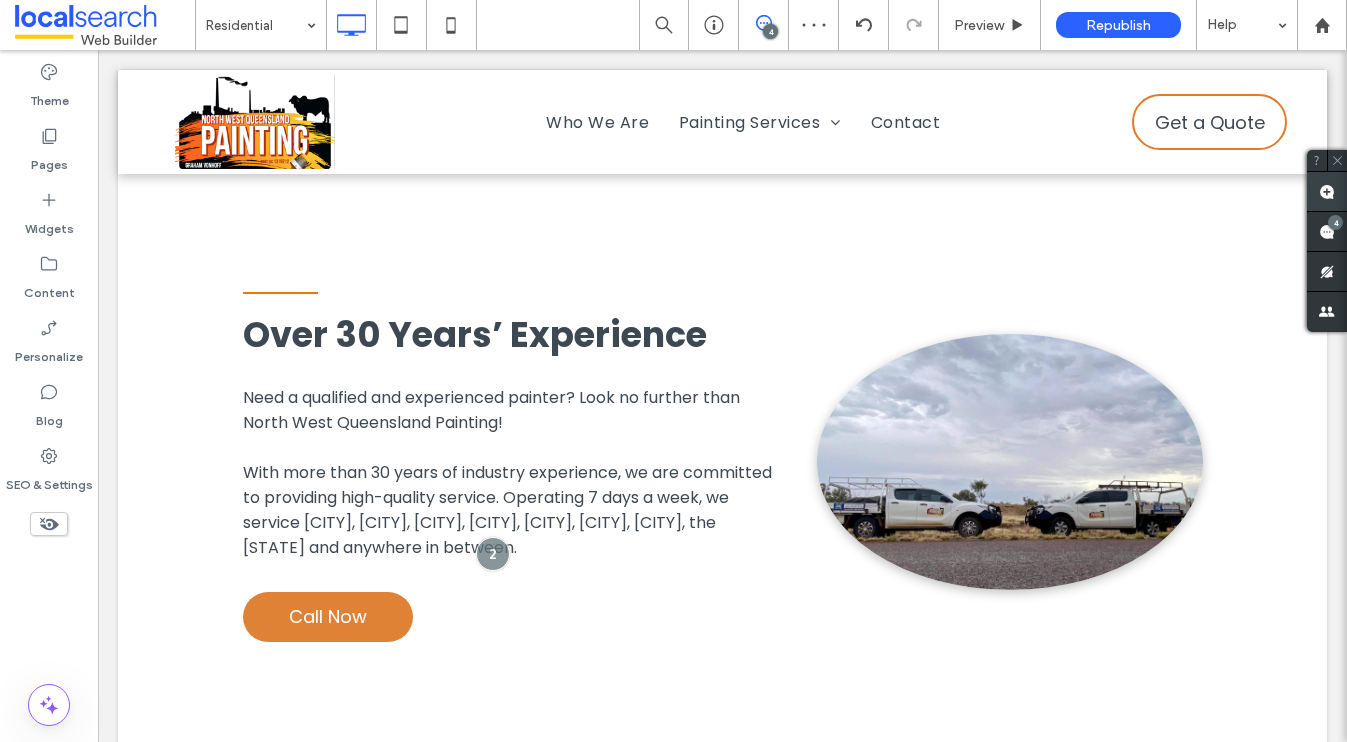 click 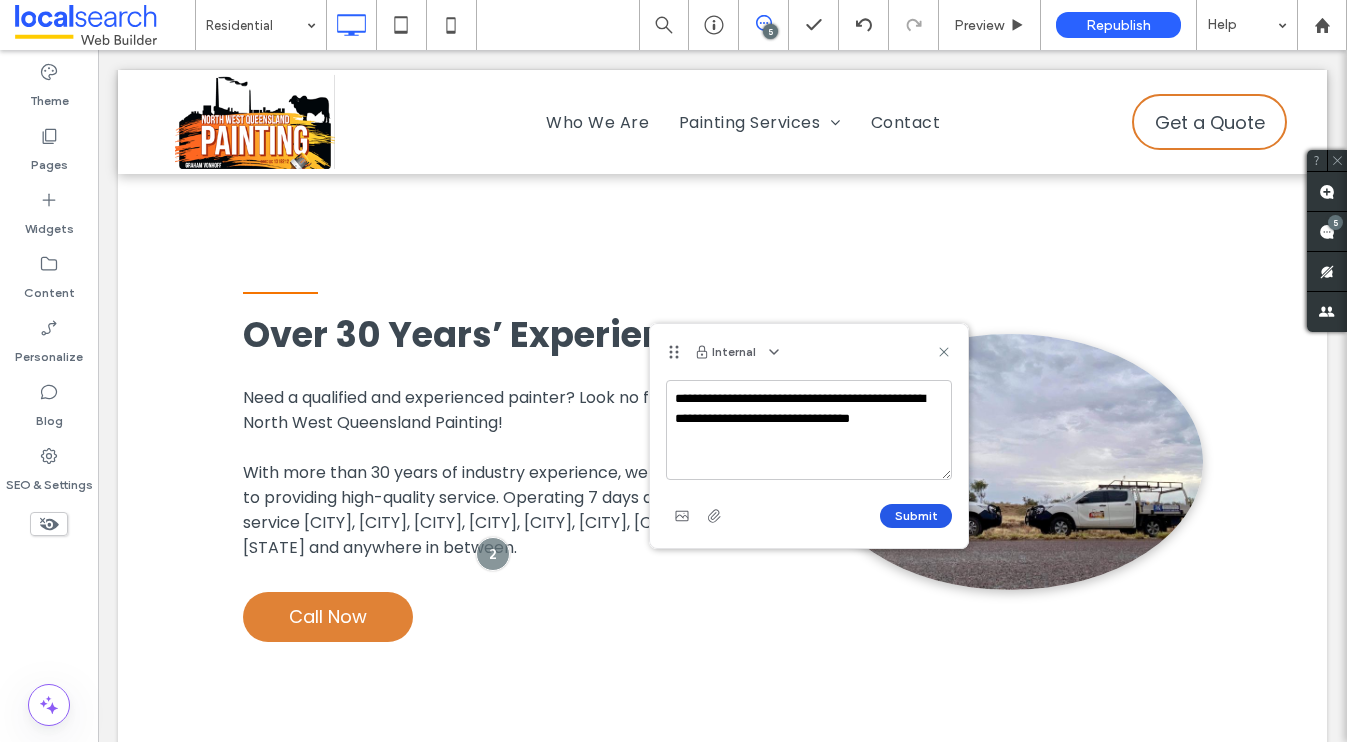 type on "**********" 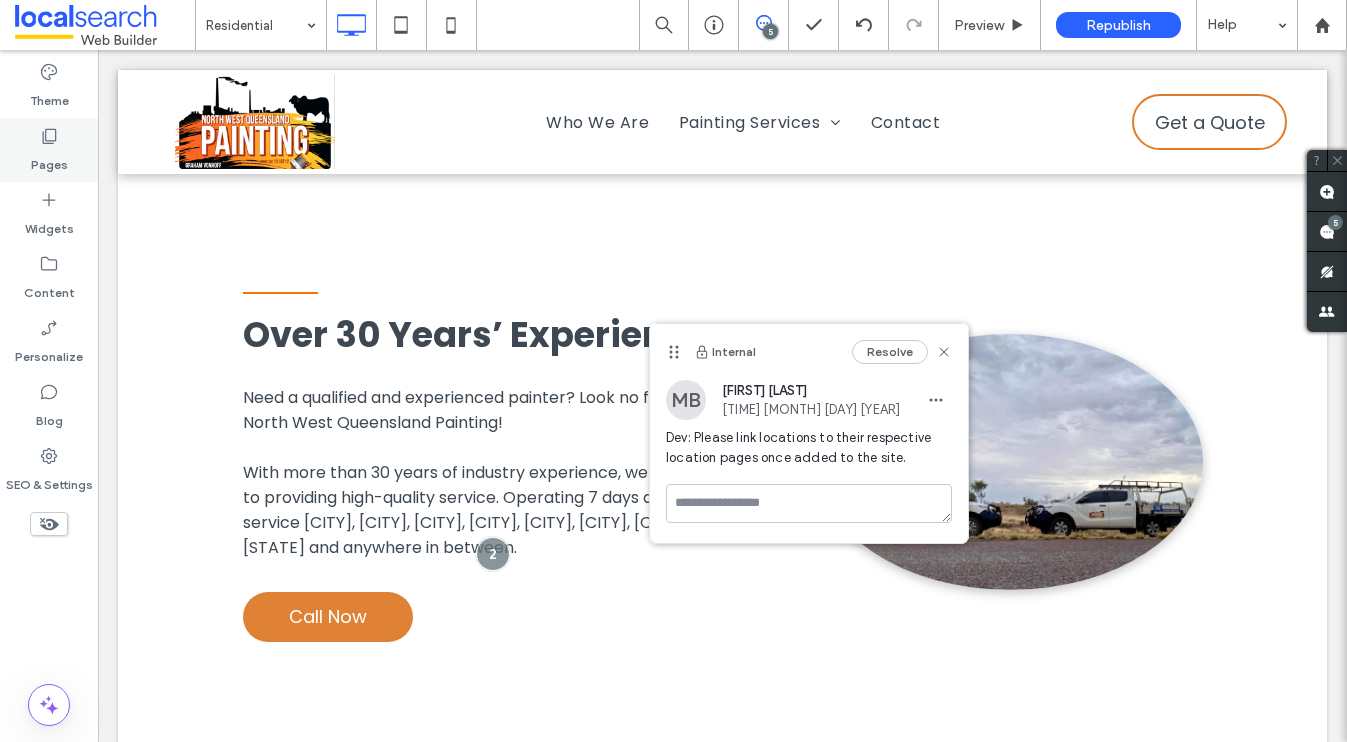 drag, startPoint x: 33, startPoint y: 142, endPoint x: 36, endPoint y: 154, distance: 12.369317 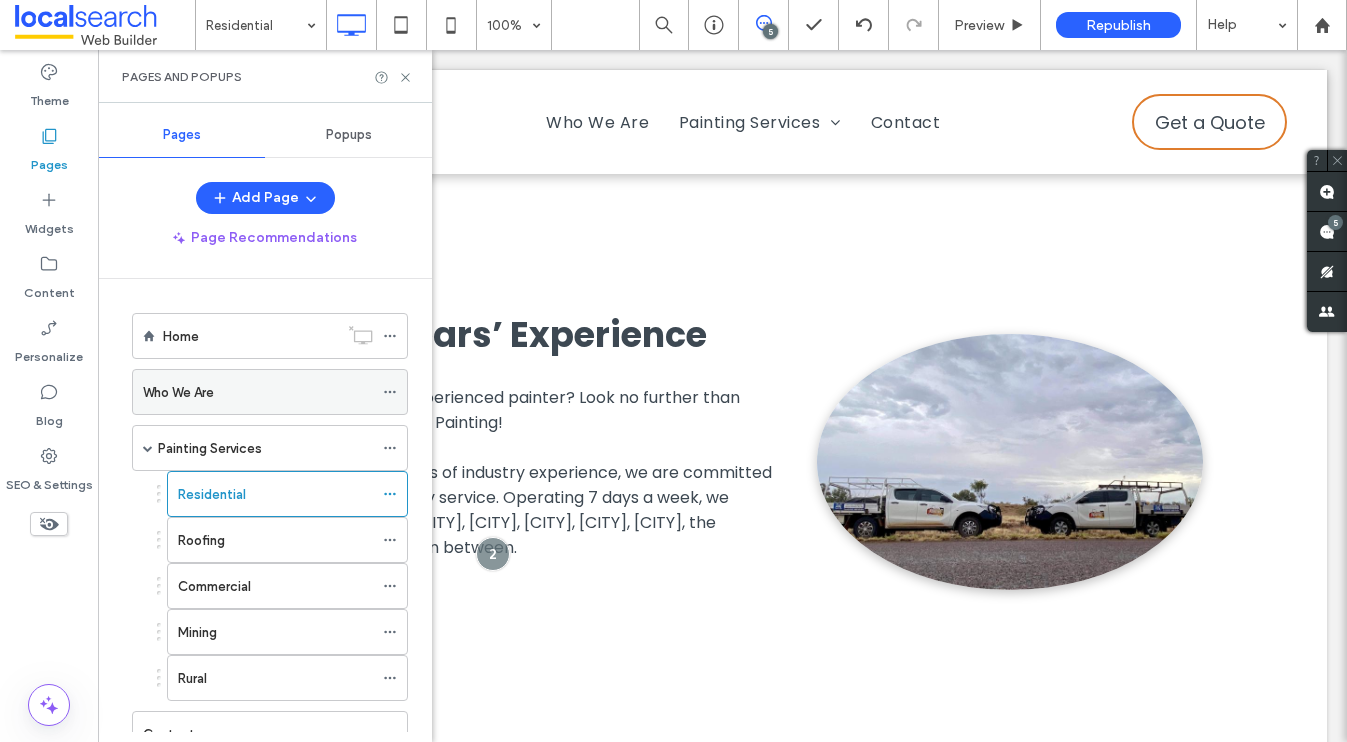 scroll, scrollTop: 75, scrollLeft: 0, axis: vertical 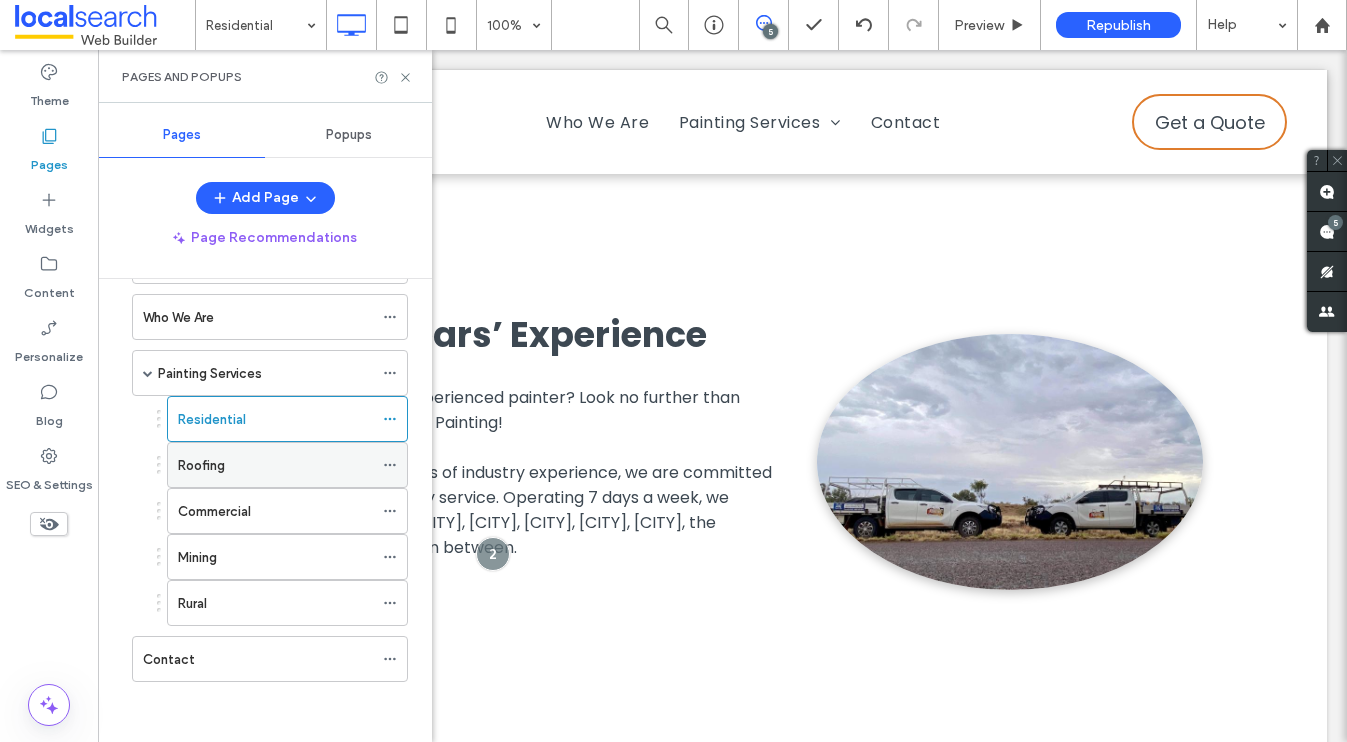 click on "Roofing" at bounding box center (201, 465) 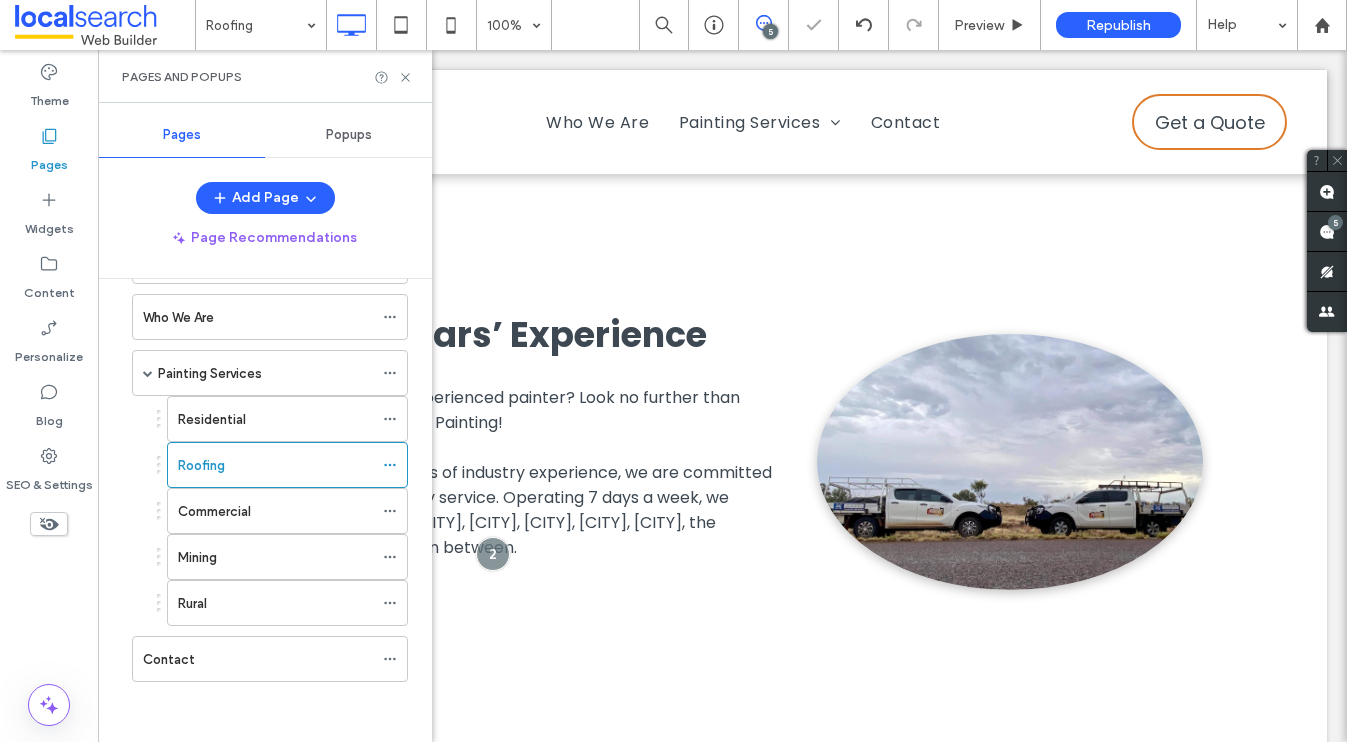 click 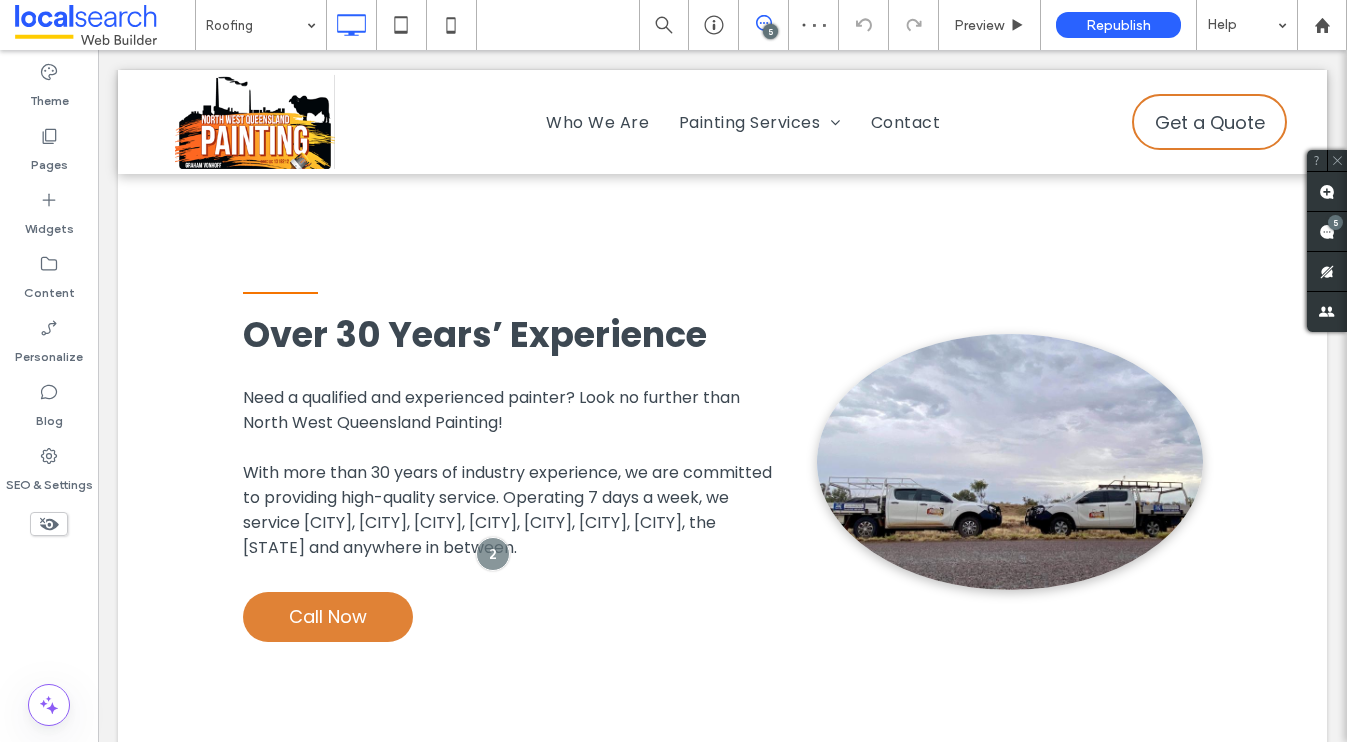 type on "*******" 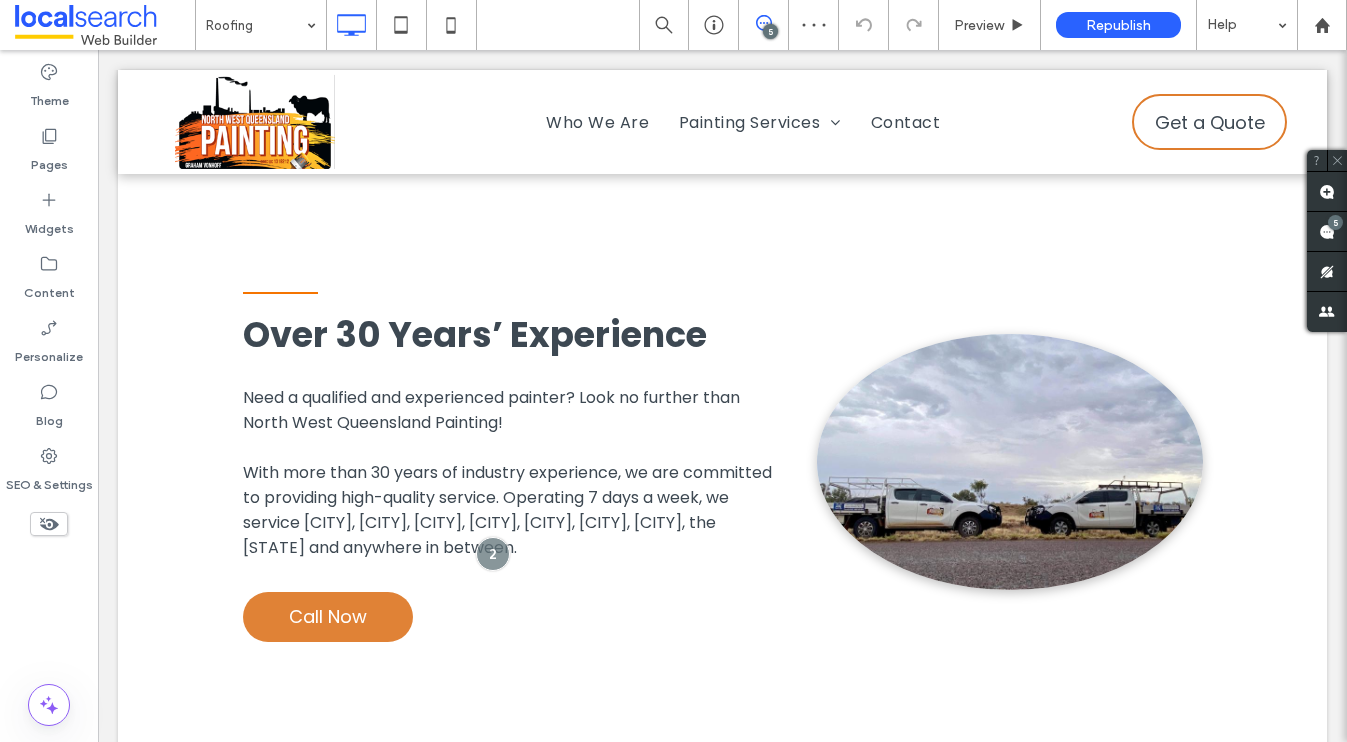 type on "**" 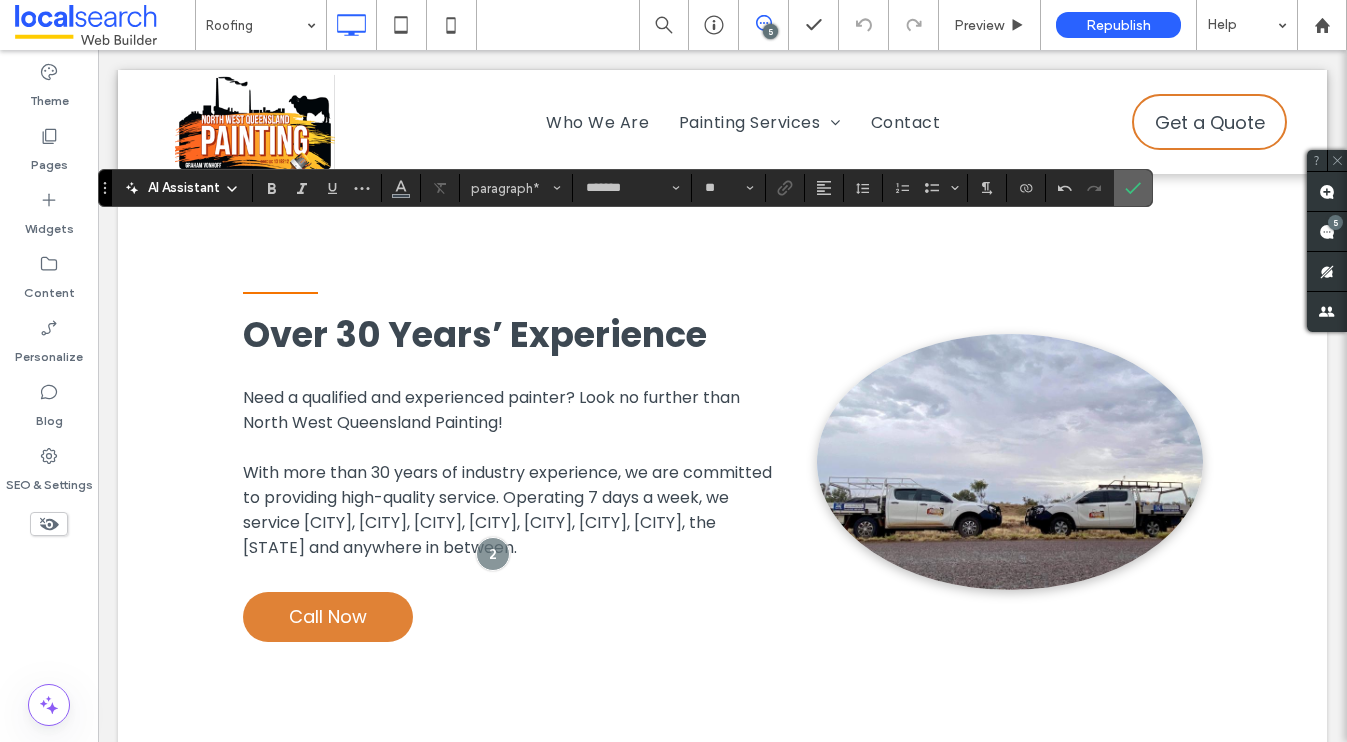 click 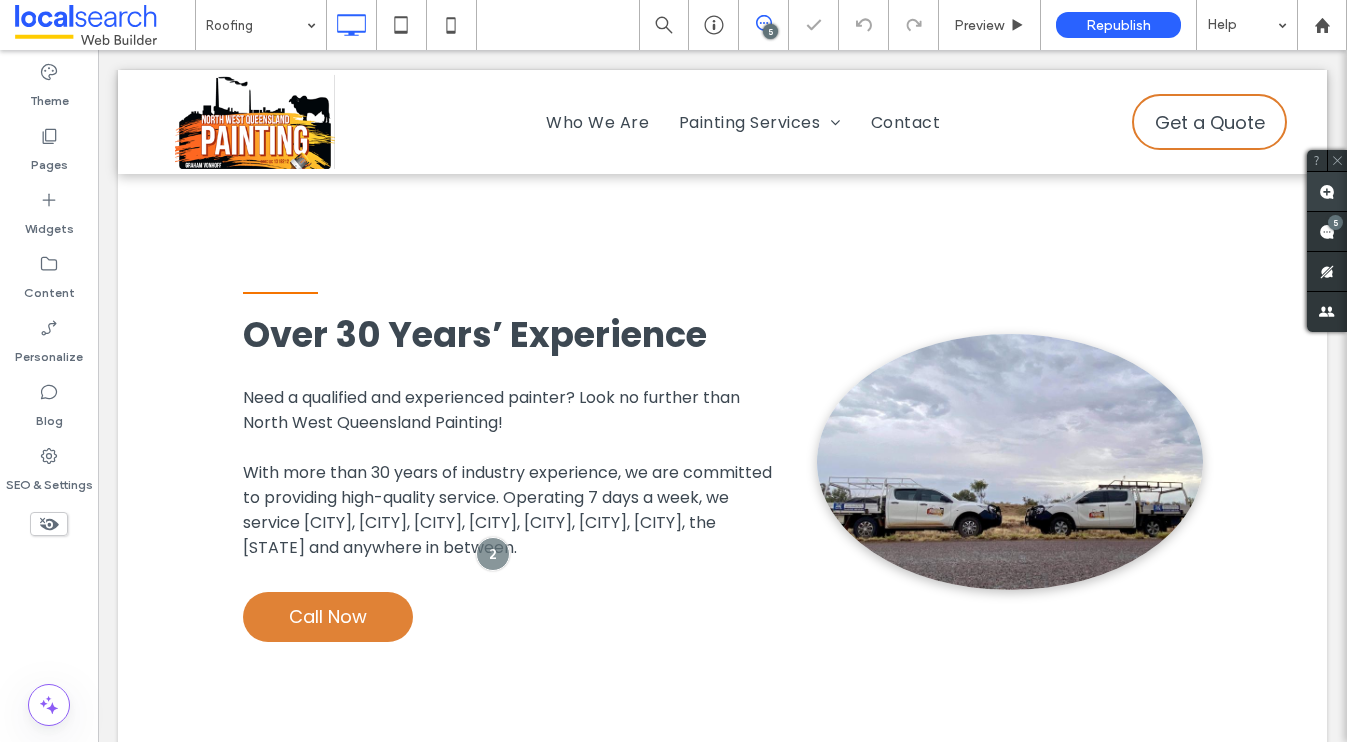 click at bounding box center (1327, 191) 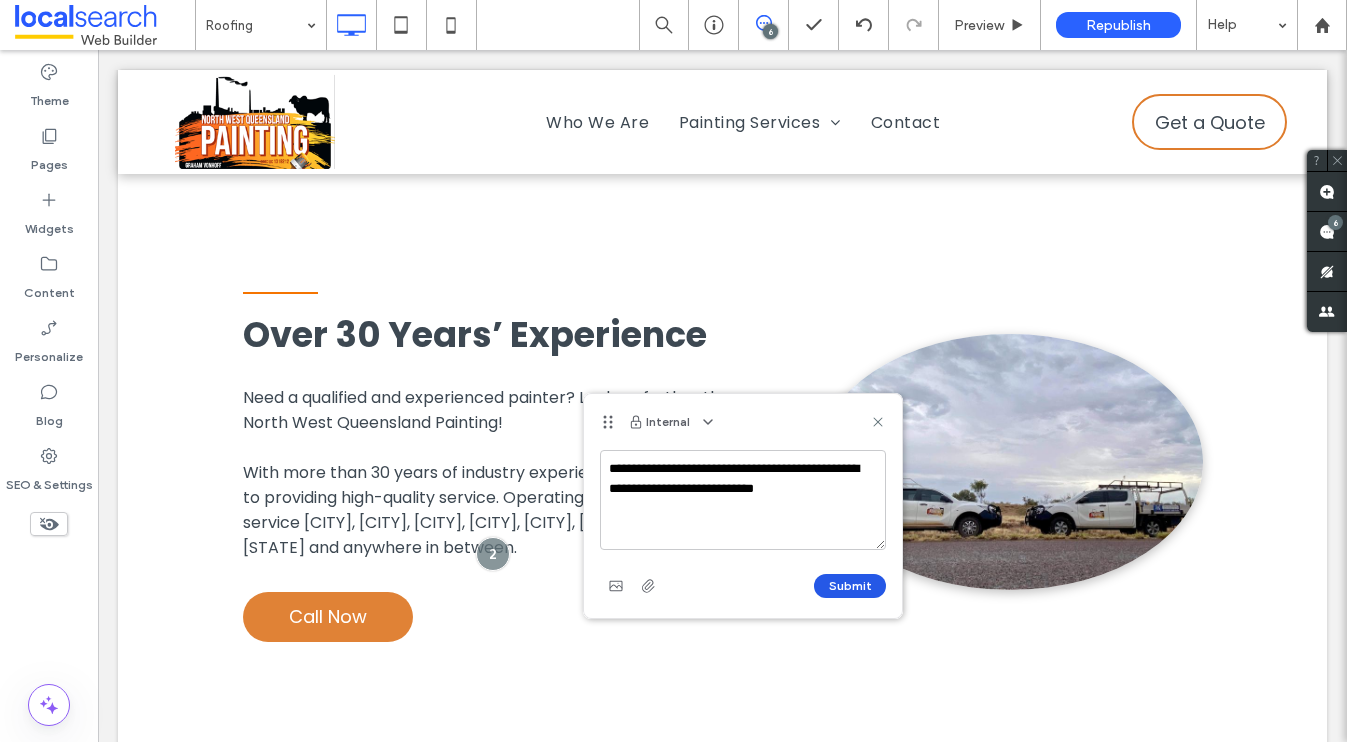 type on "**********" 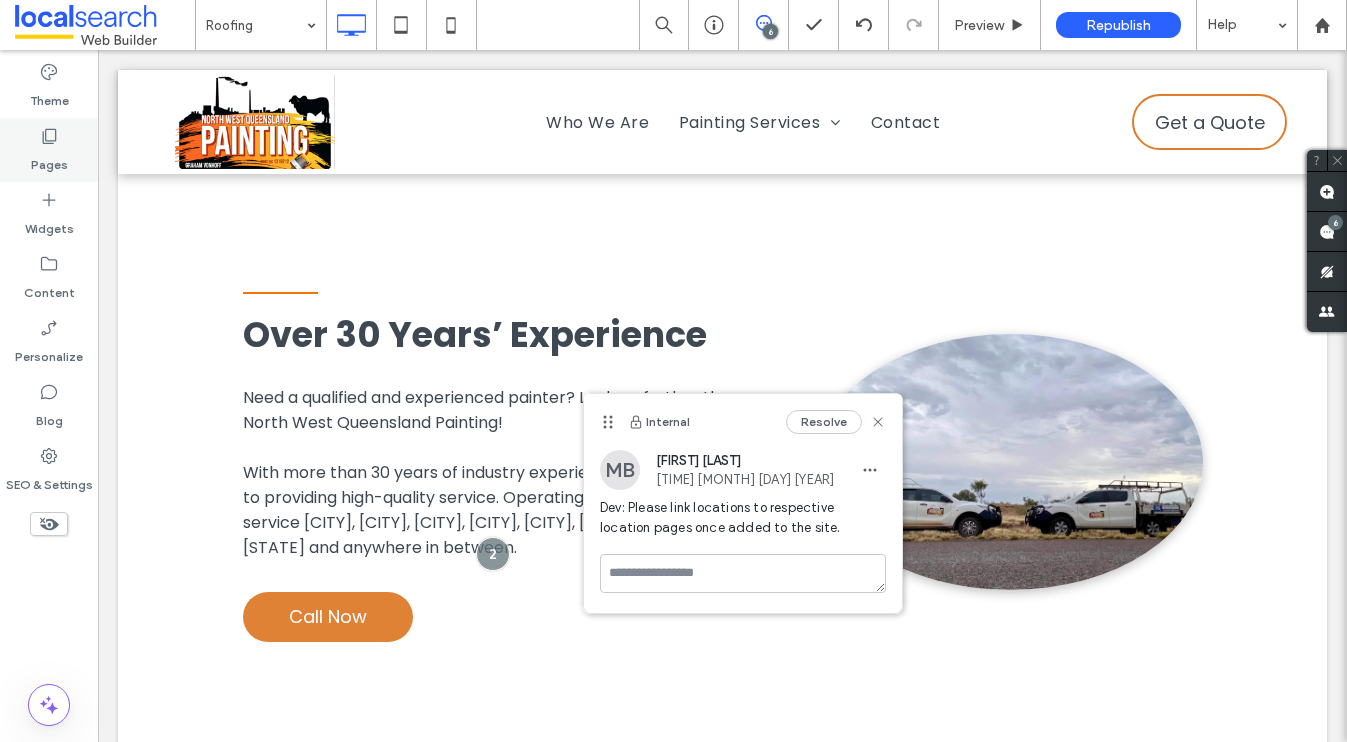 click on "Pages" at bounding box center [49, 160] 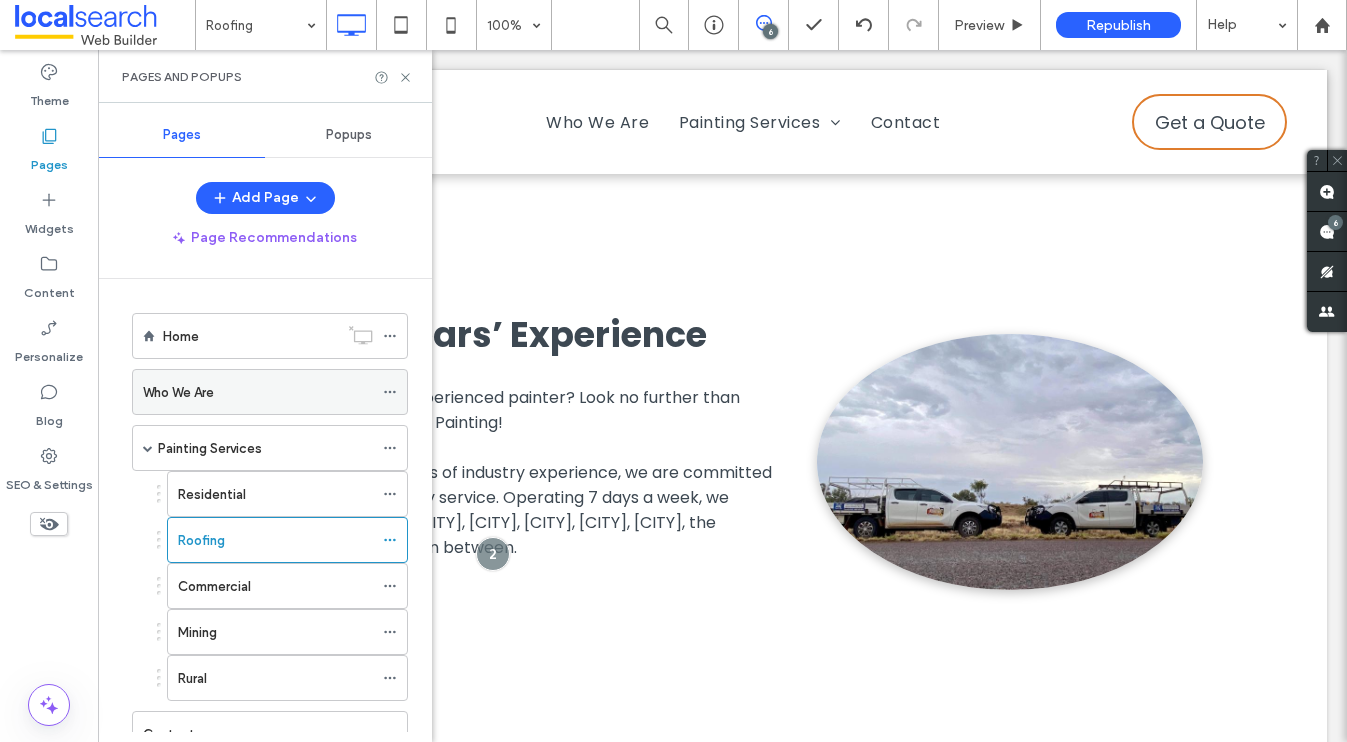 scroll, scrollTop: 75, scrollLeft: 0, axis: vertical 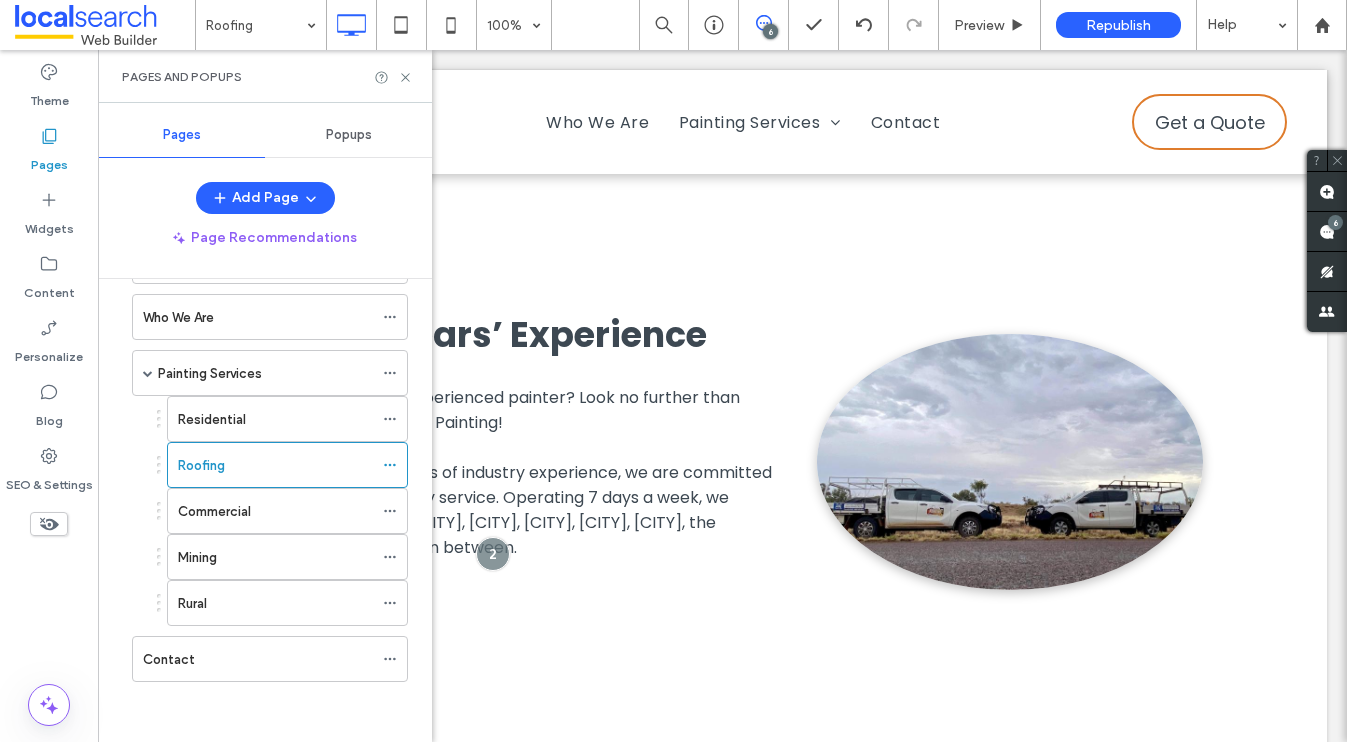 click on "Commercial" at bounding box center [214, 511] 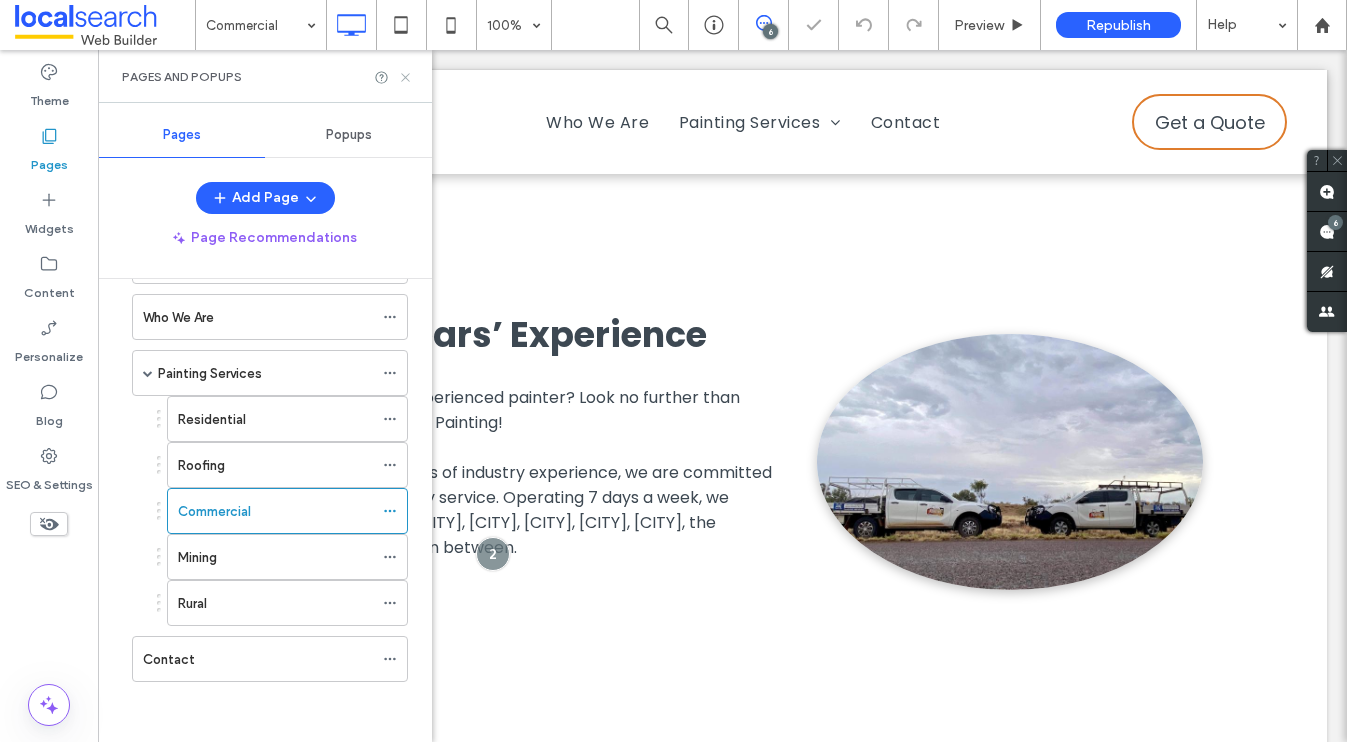 click 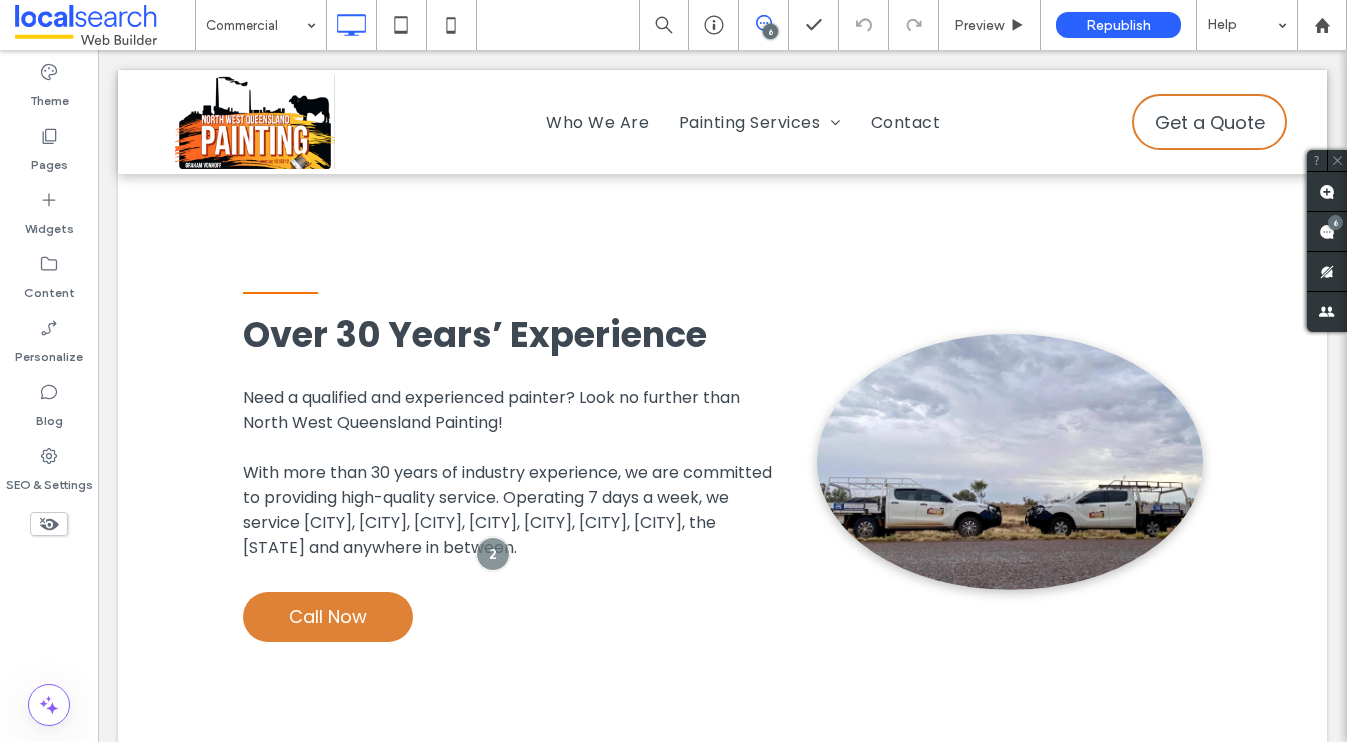 type on "*******" 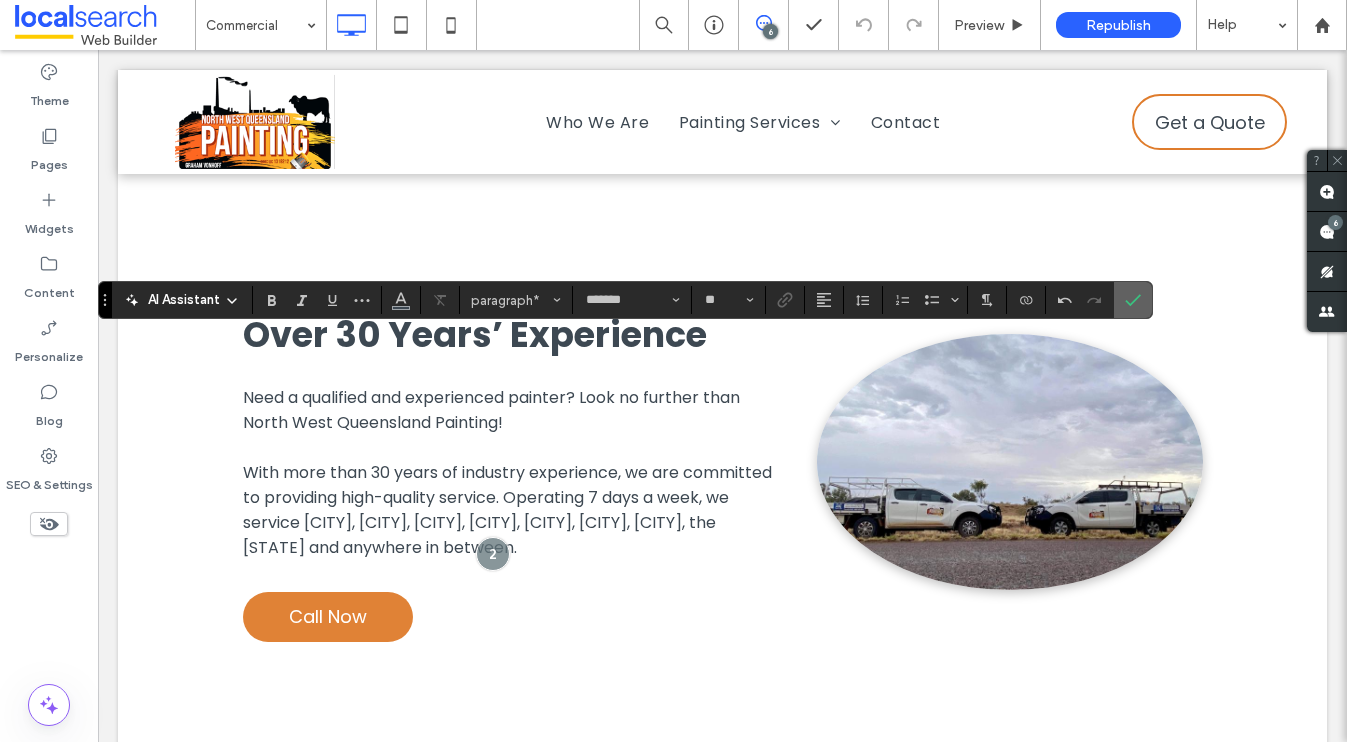 click at bounding box center [1133, 300] 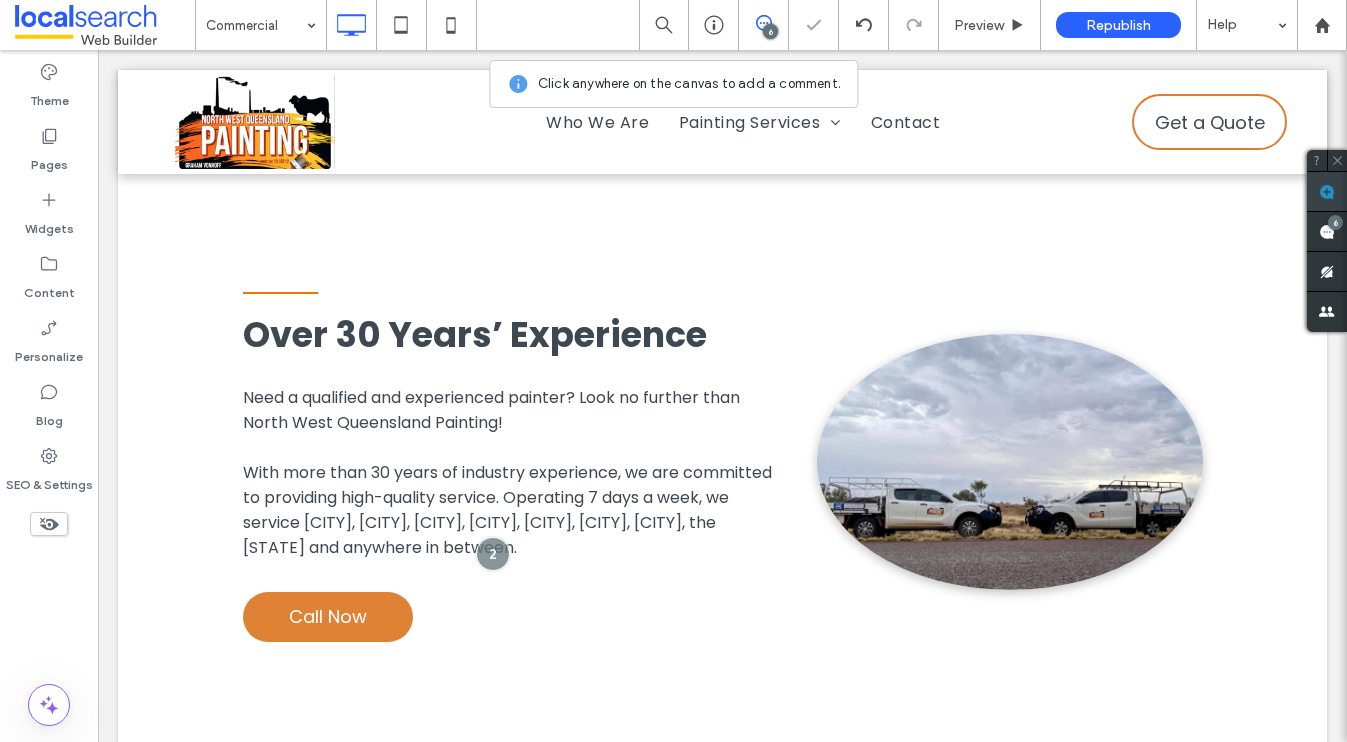 click 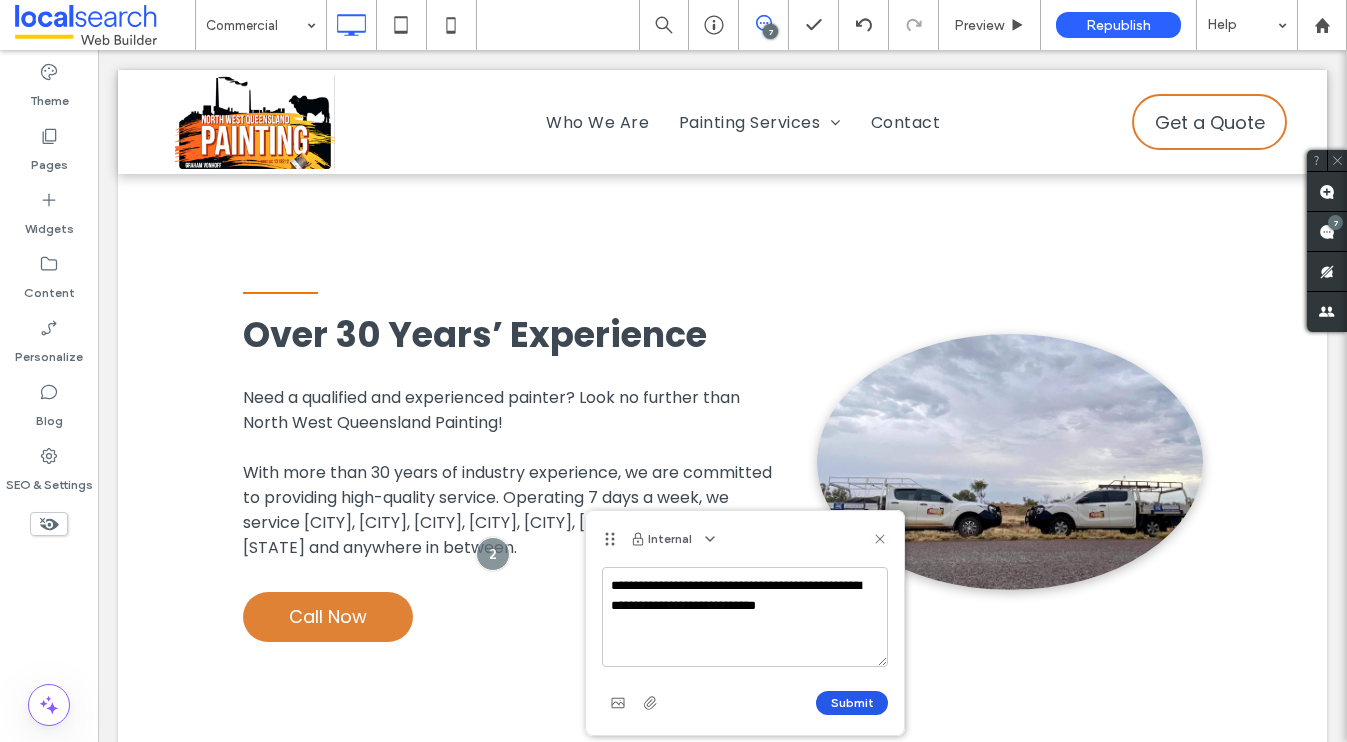 type on "**********" 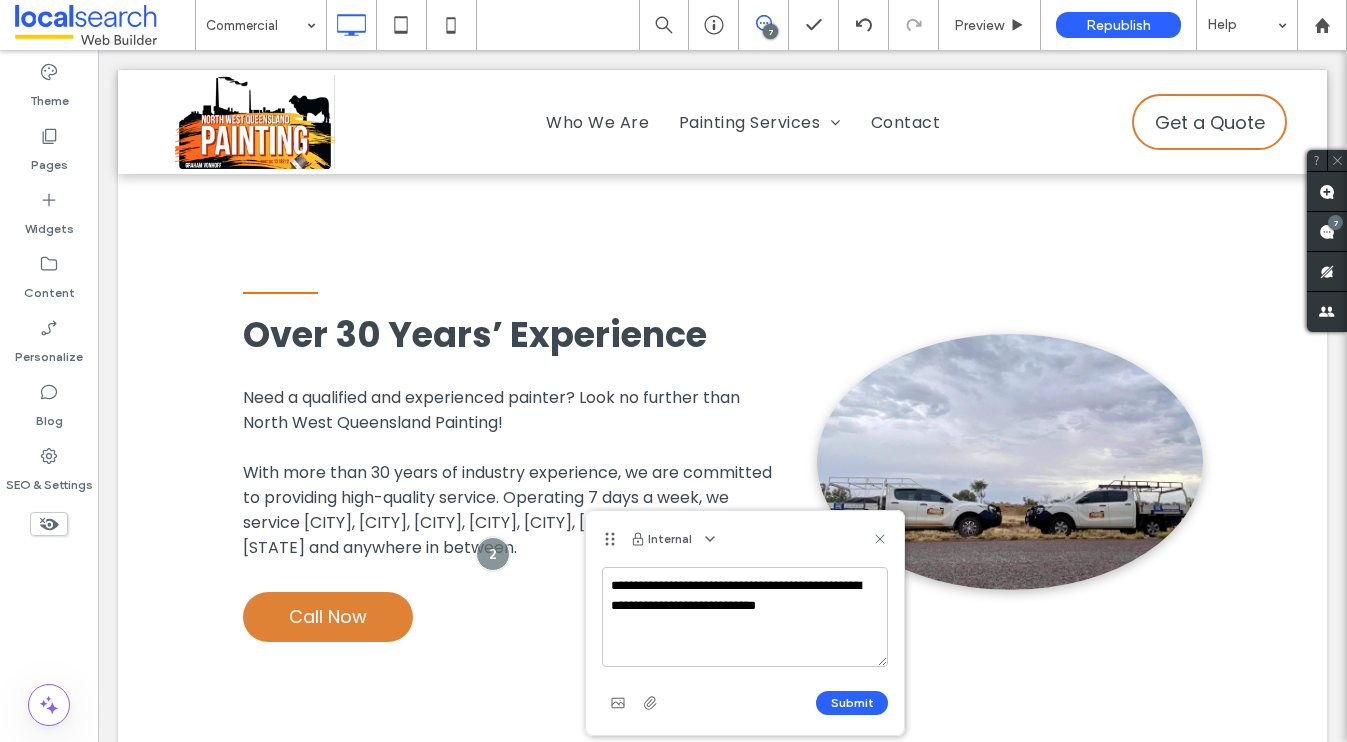 type 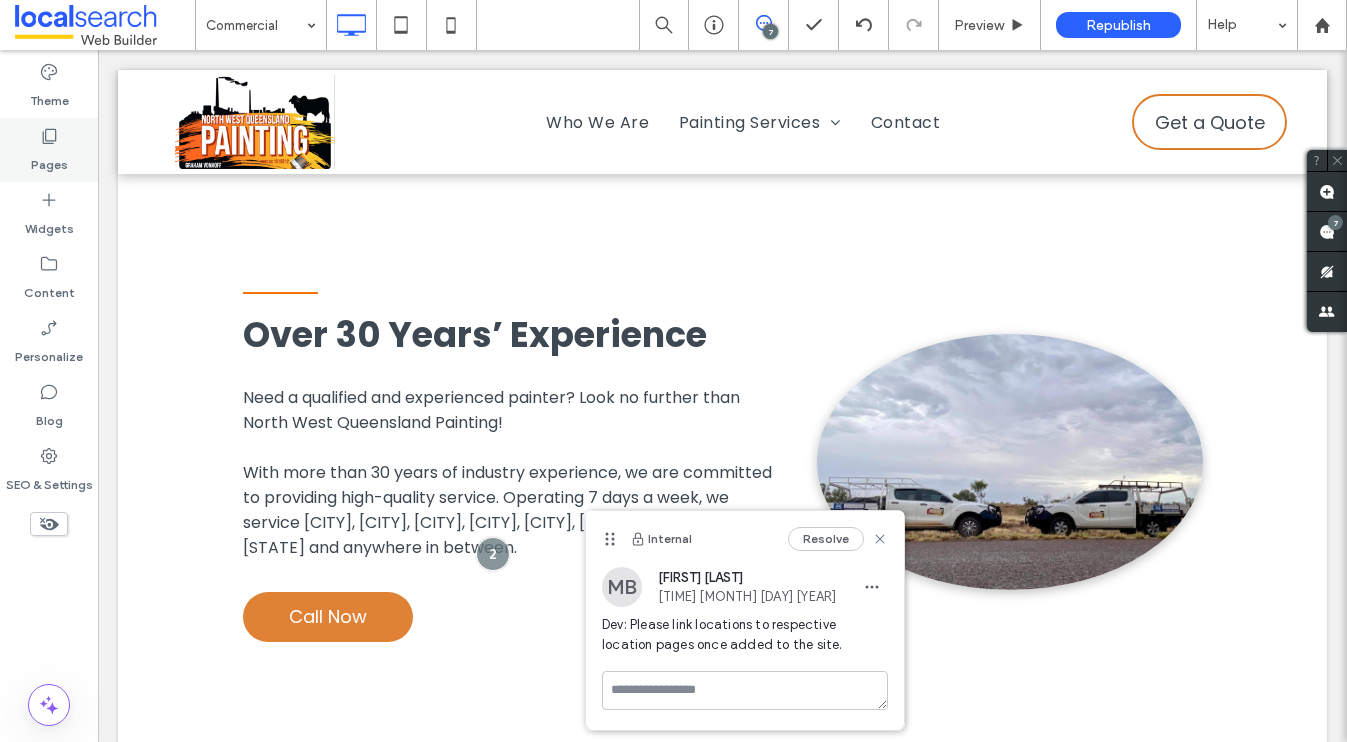click on "Pages" at bounding box center (49, 160) 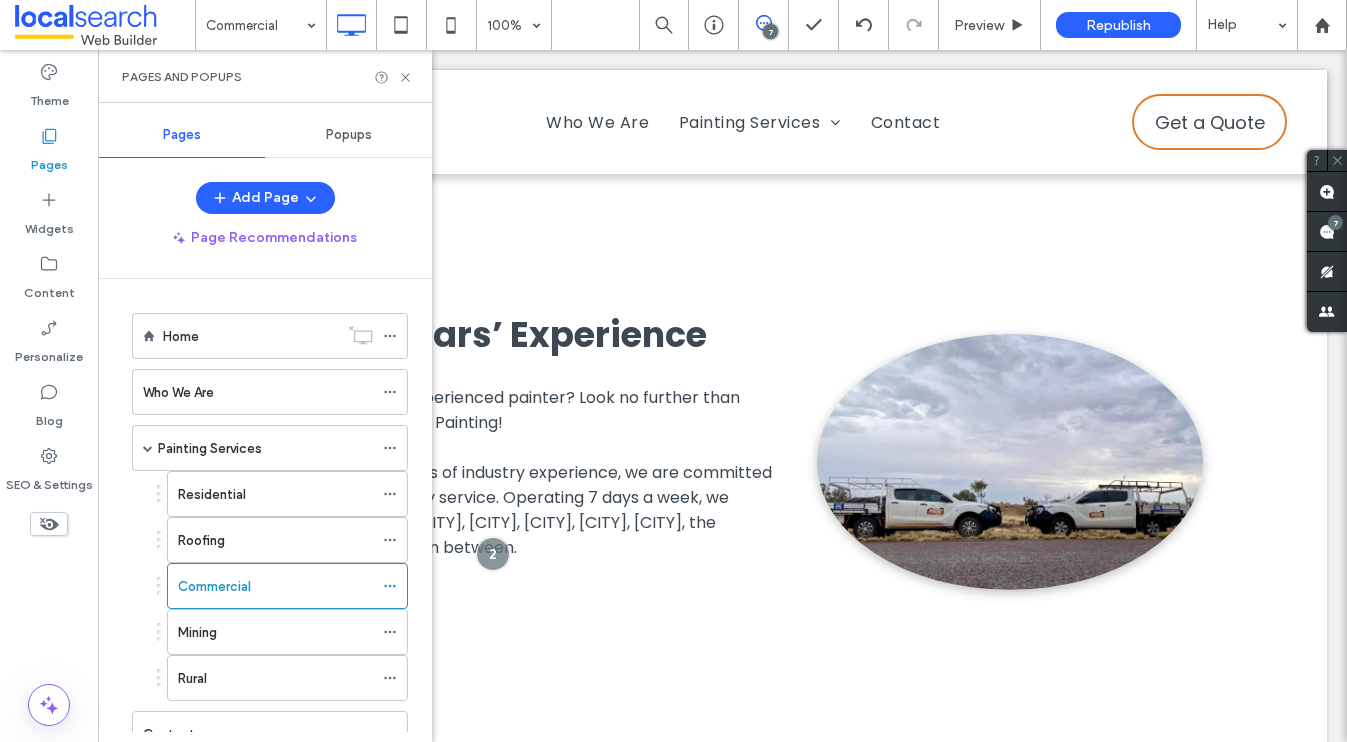click on "Mining" at bounding box center (275, 632) 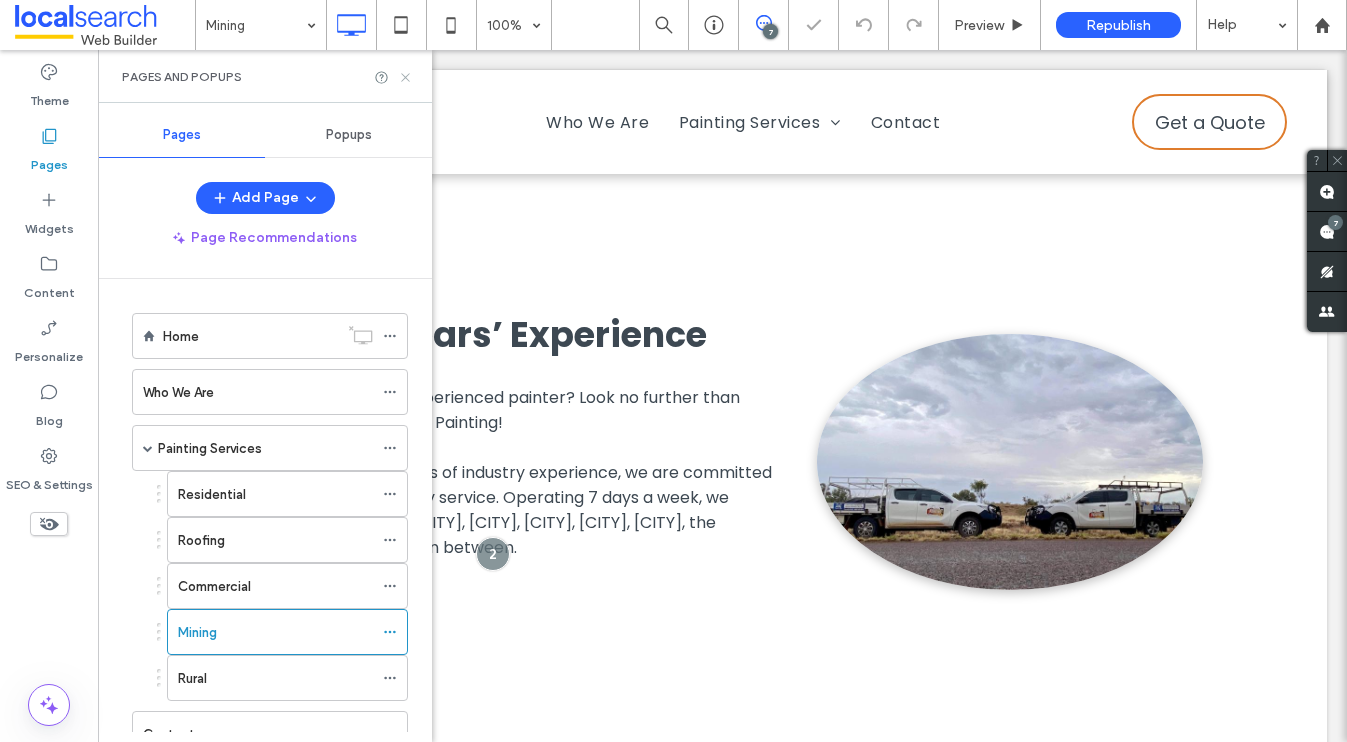 click 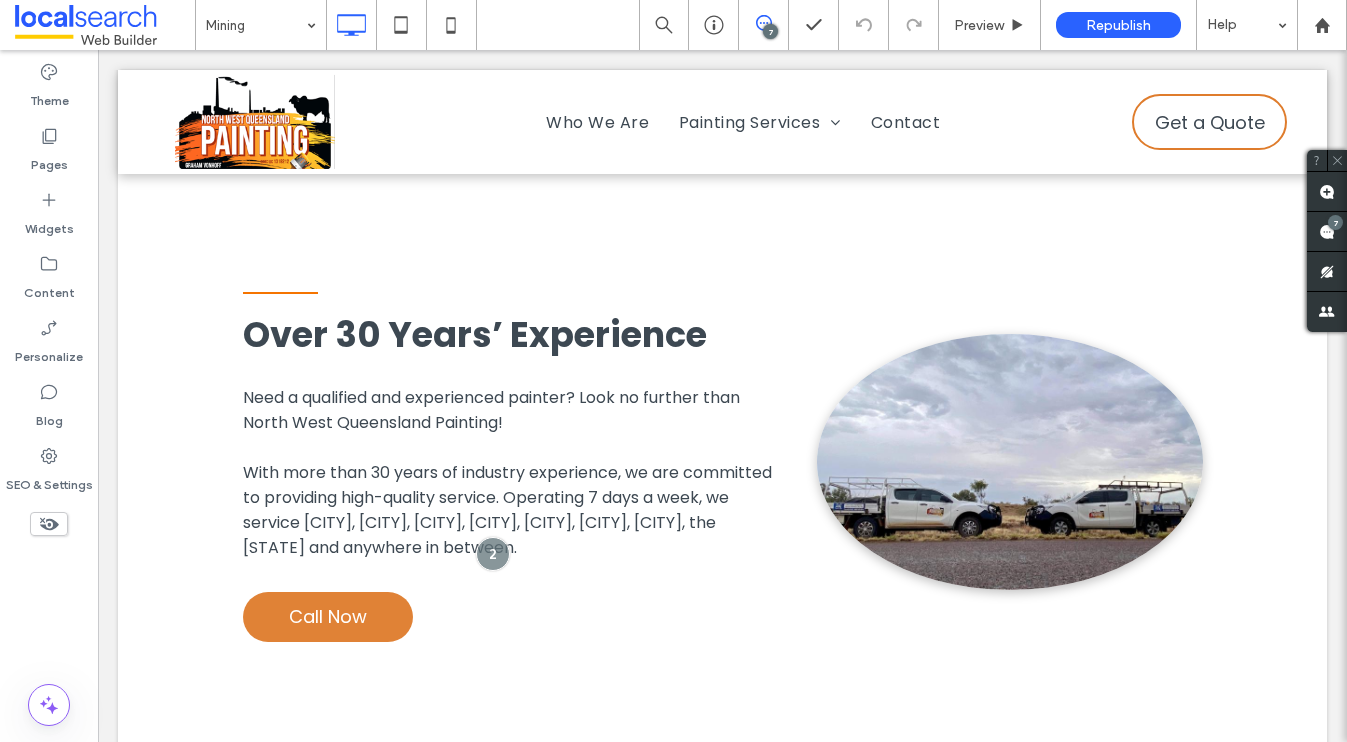 type on "*******" 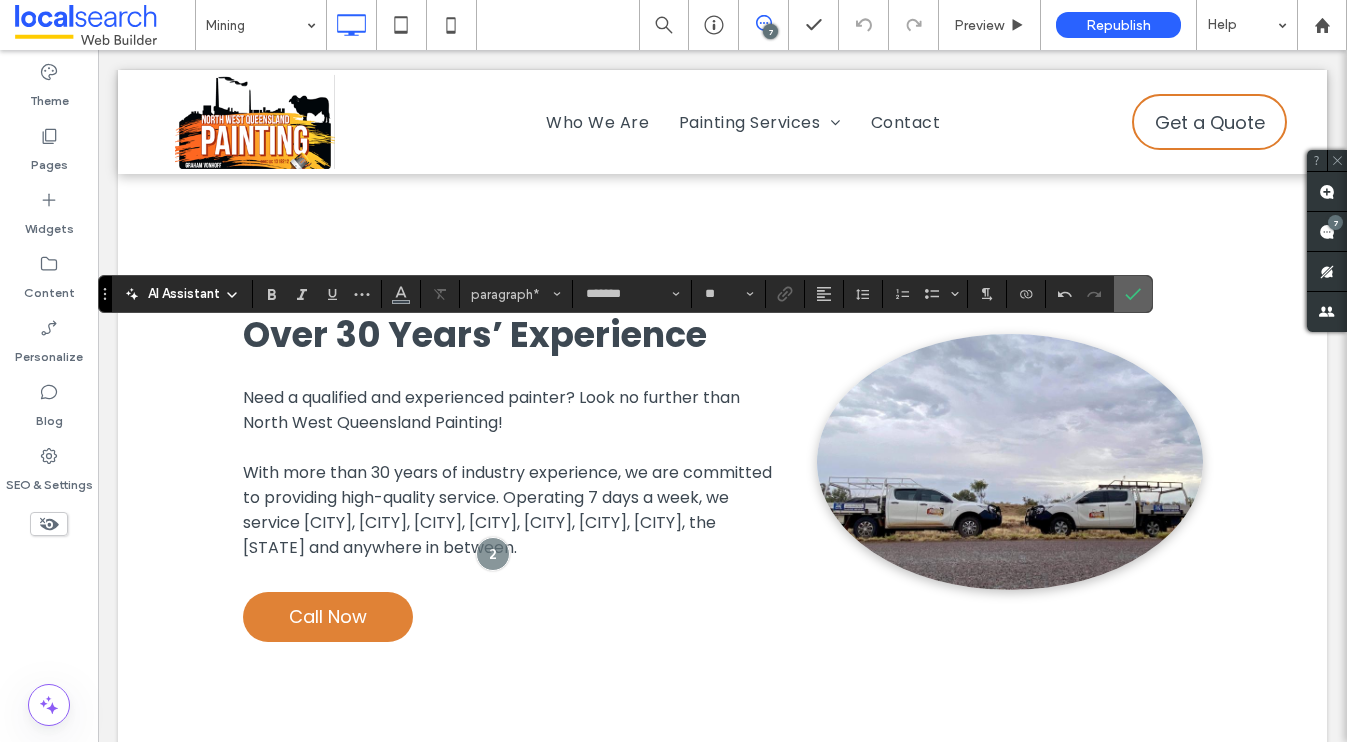 click 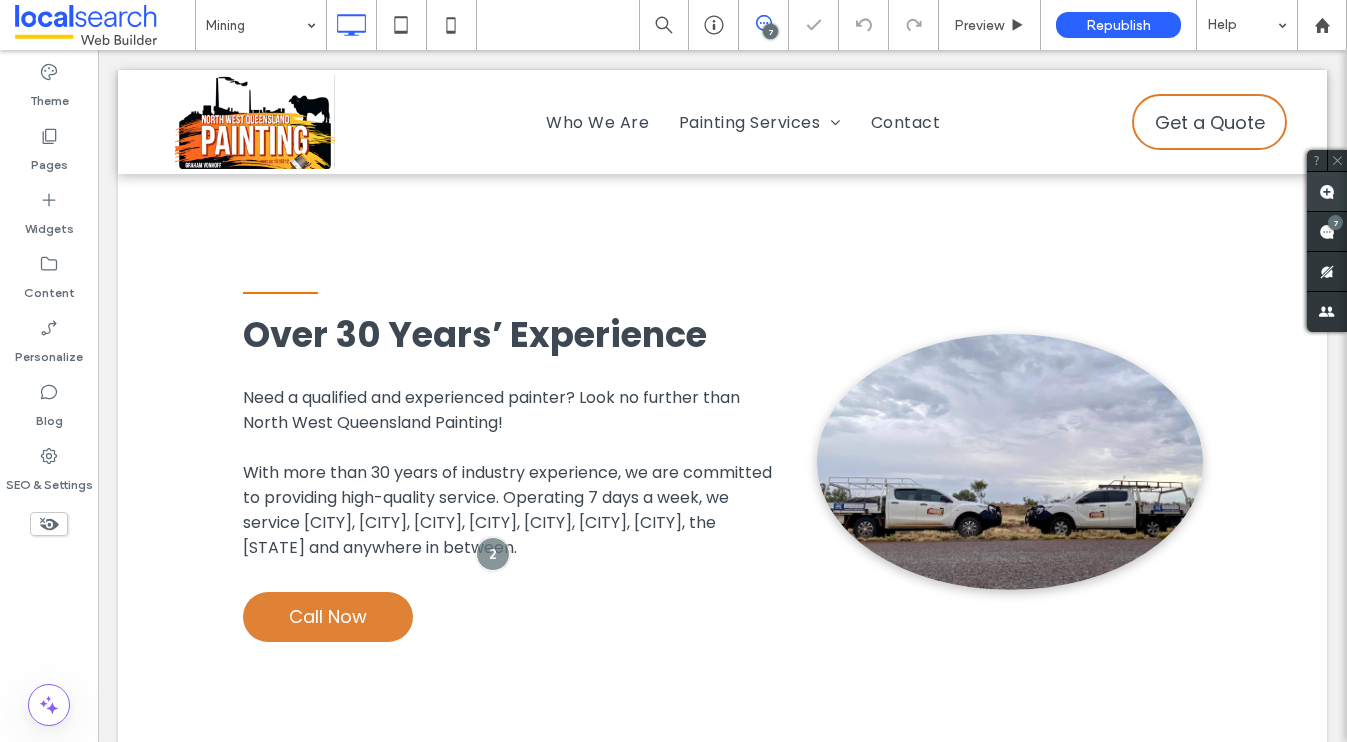 click 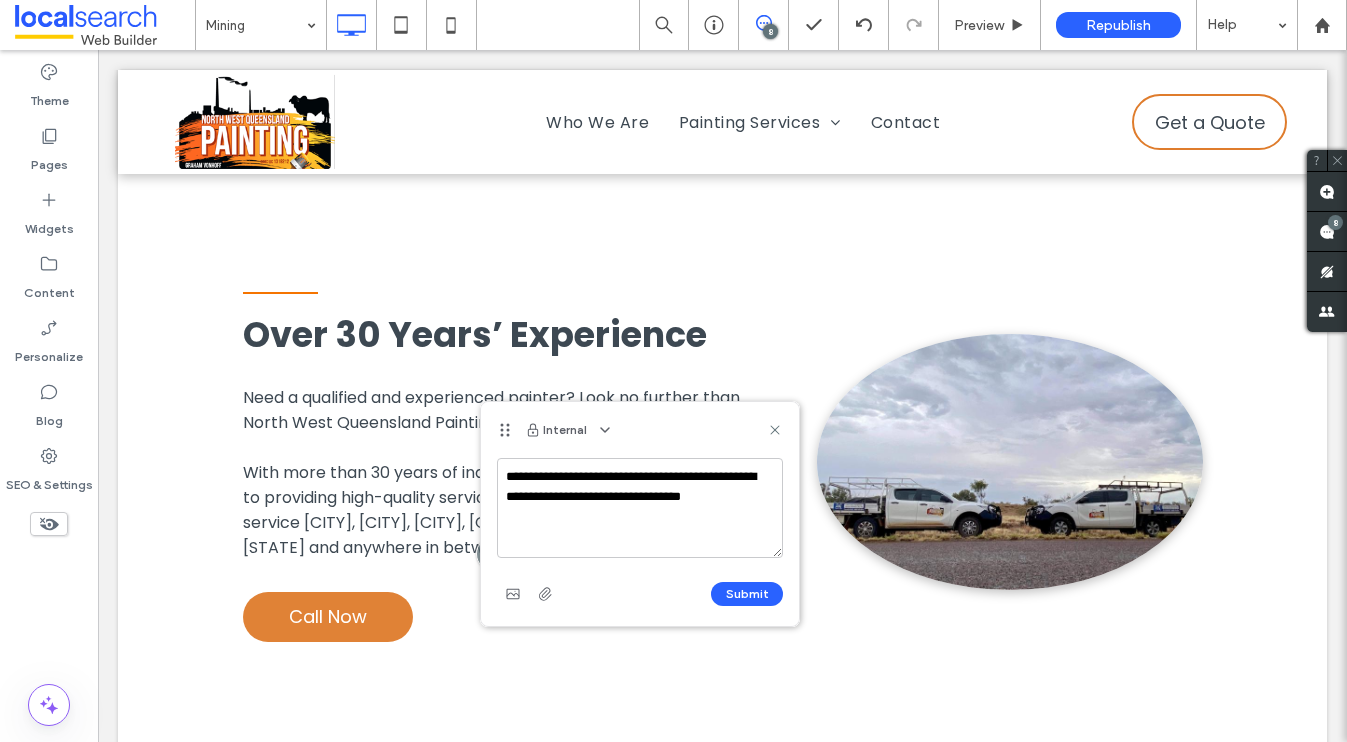 type on "**********" 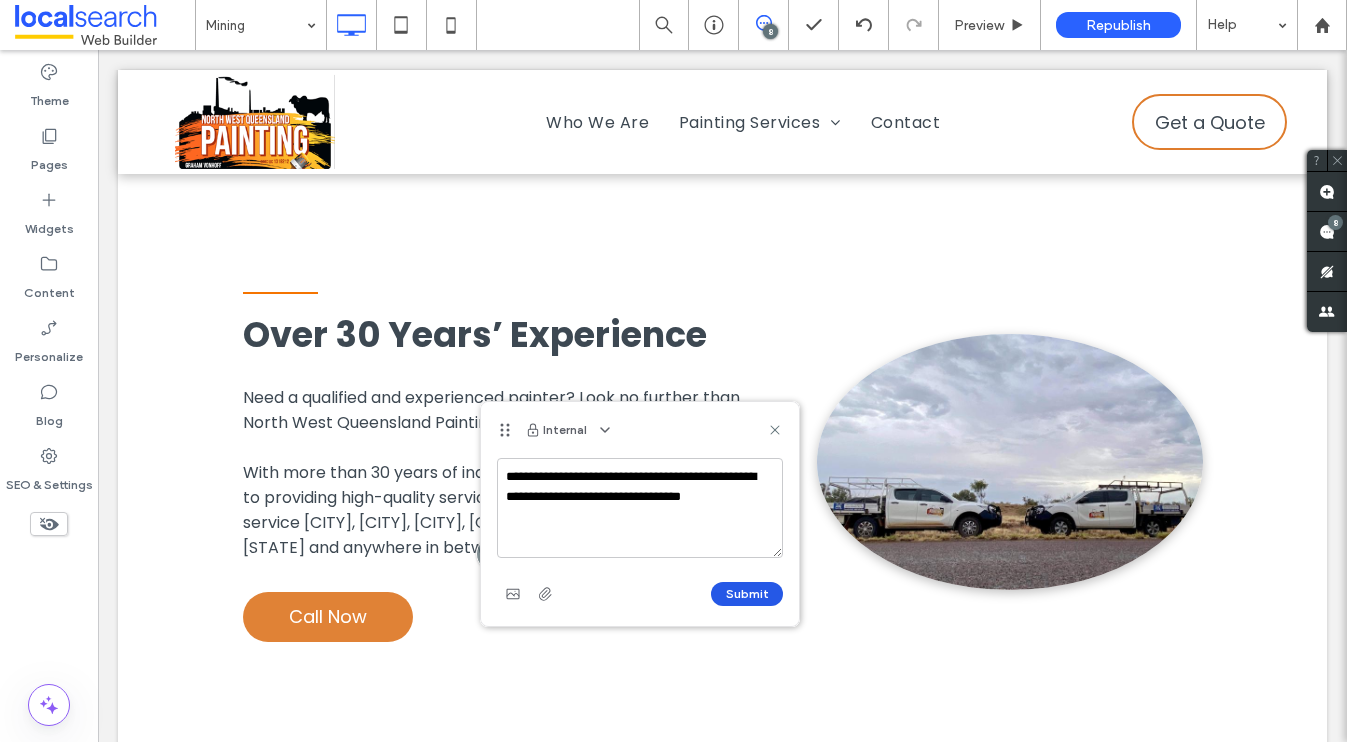 click on "Submit" at bounding box center (747, 594) 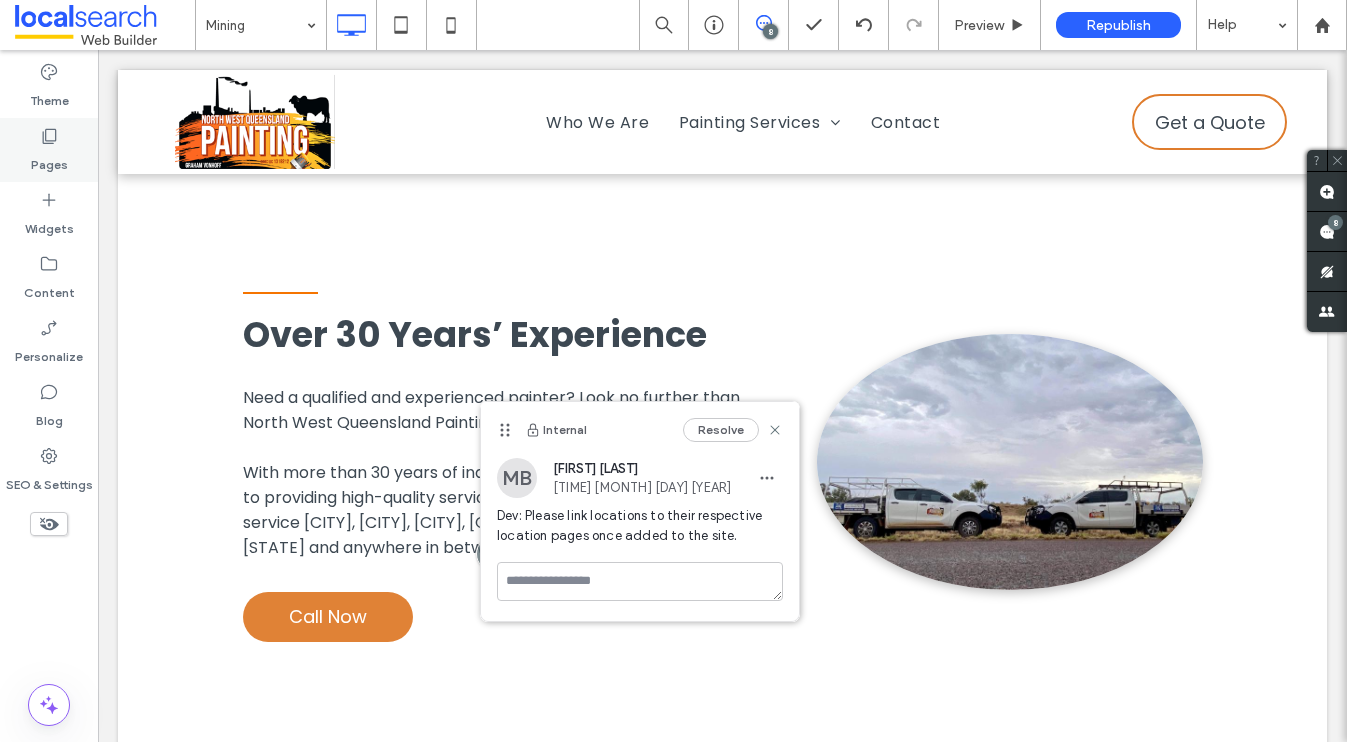 click on "Pages" at bounding box center (49, 160) 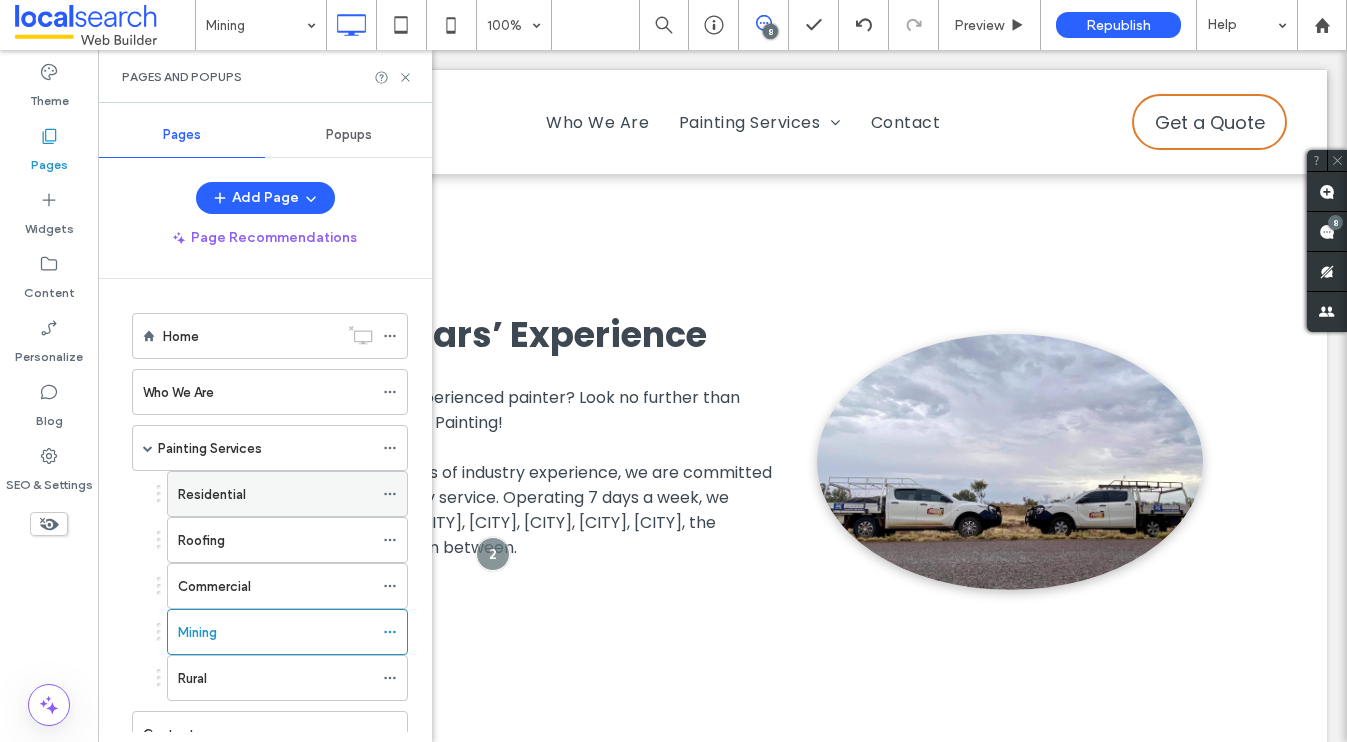 scroll, scrollTop: 75, scrollLeft: 0, axis: vertical 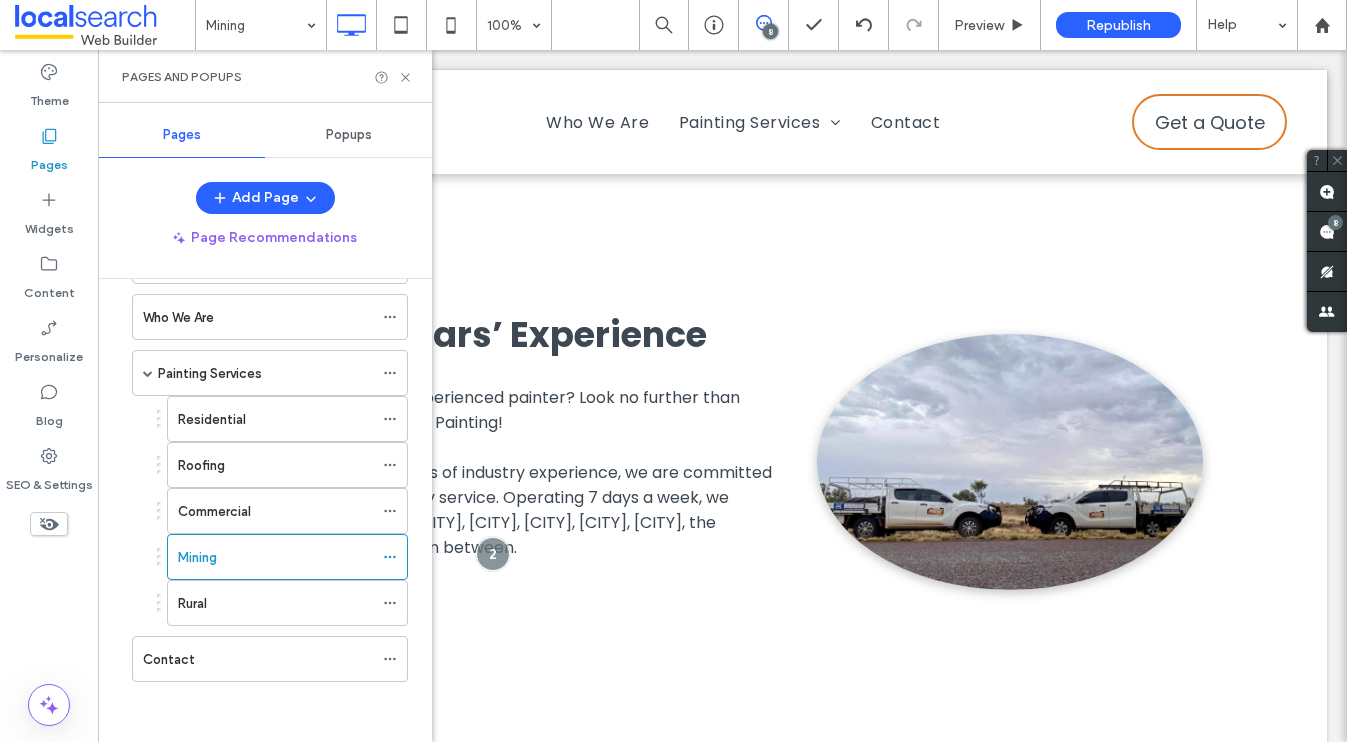 drag, startPoint x: 196, startPoint y: 594, endPoint x: 163, endPoint y: 577, distance: 37.12142 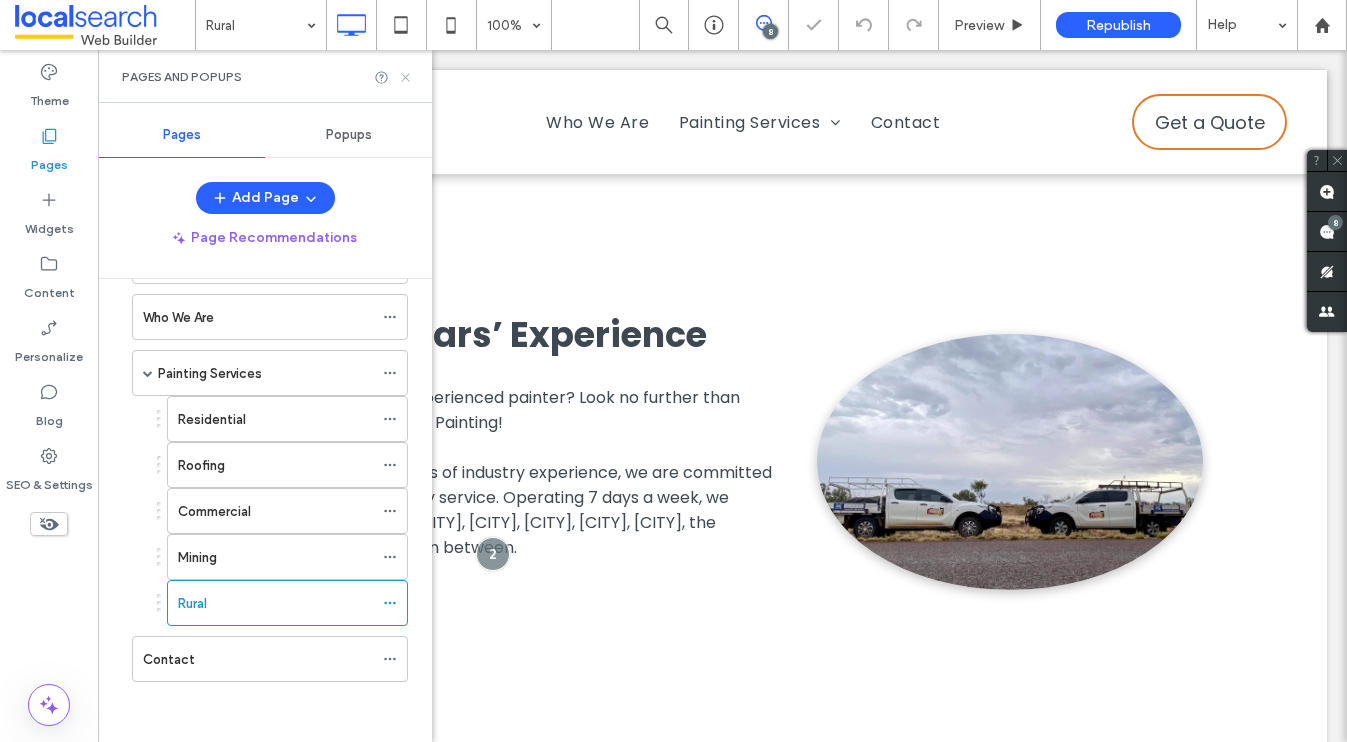 click 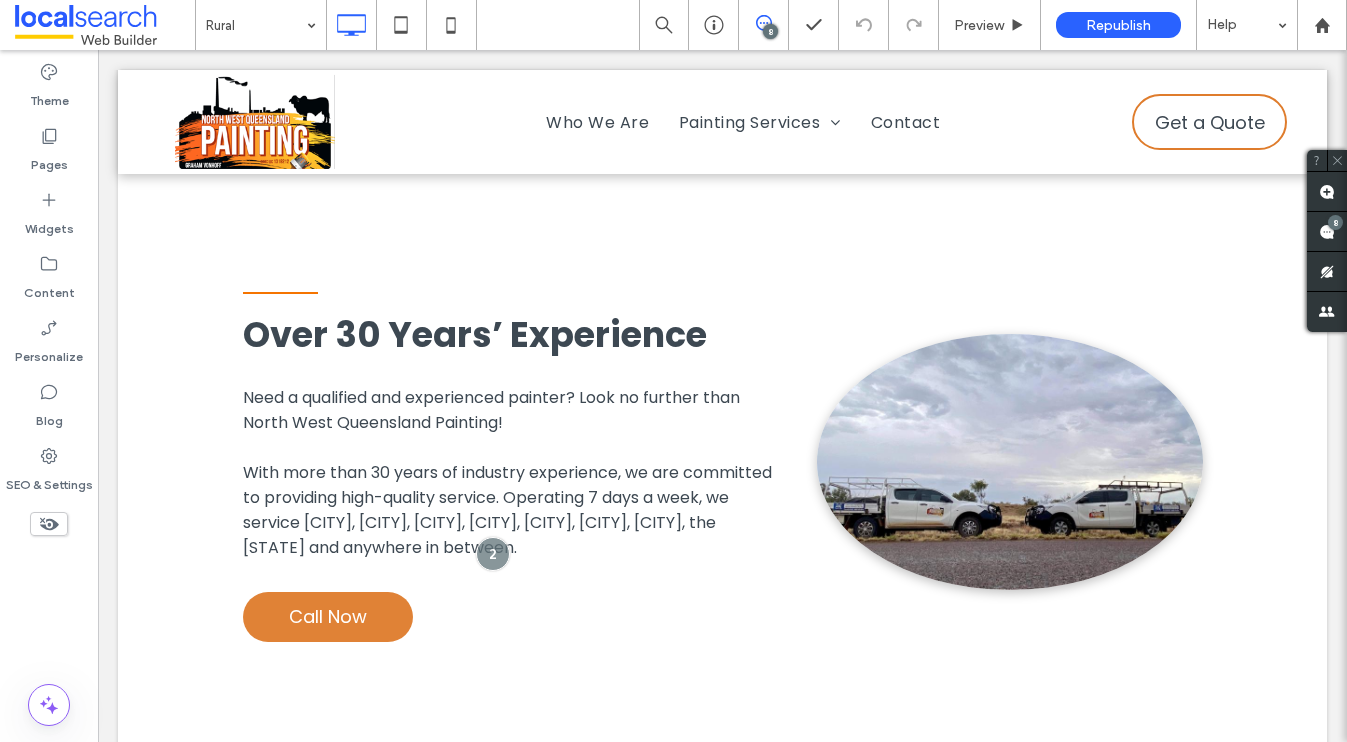 type on "*******" 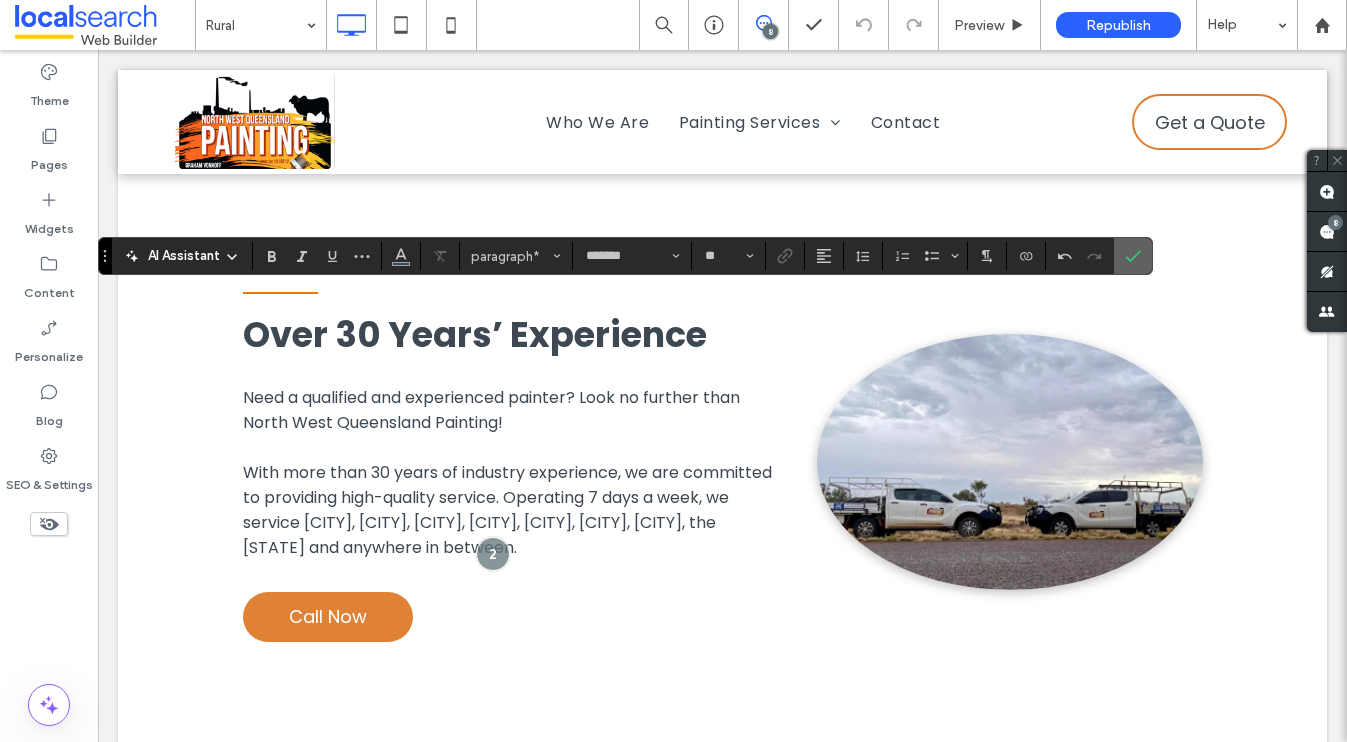 click 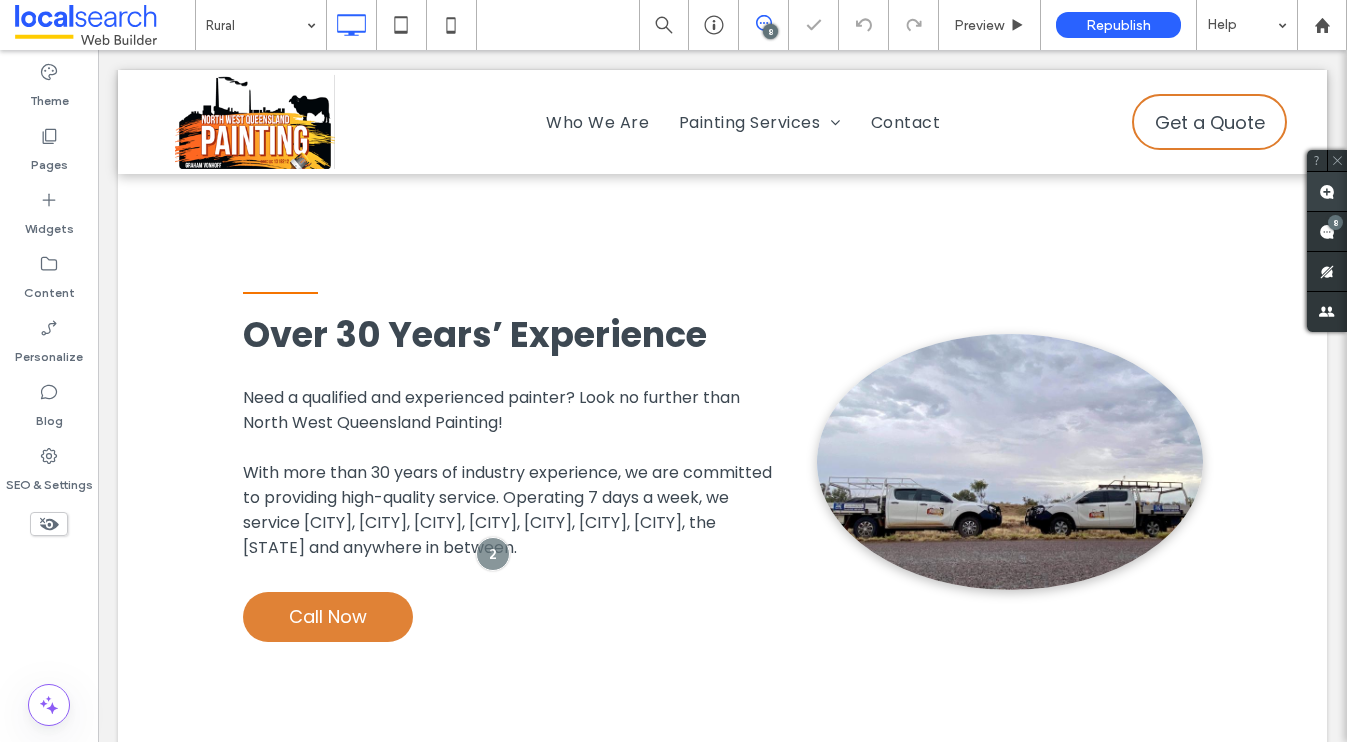 drag, startPoint x: 1333, startPoint y: 194, endPoint x: 1322, endPoint y: 200, distance: 12.529964 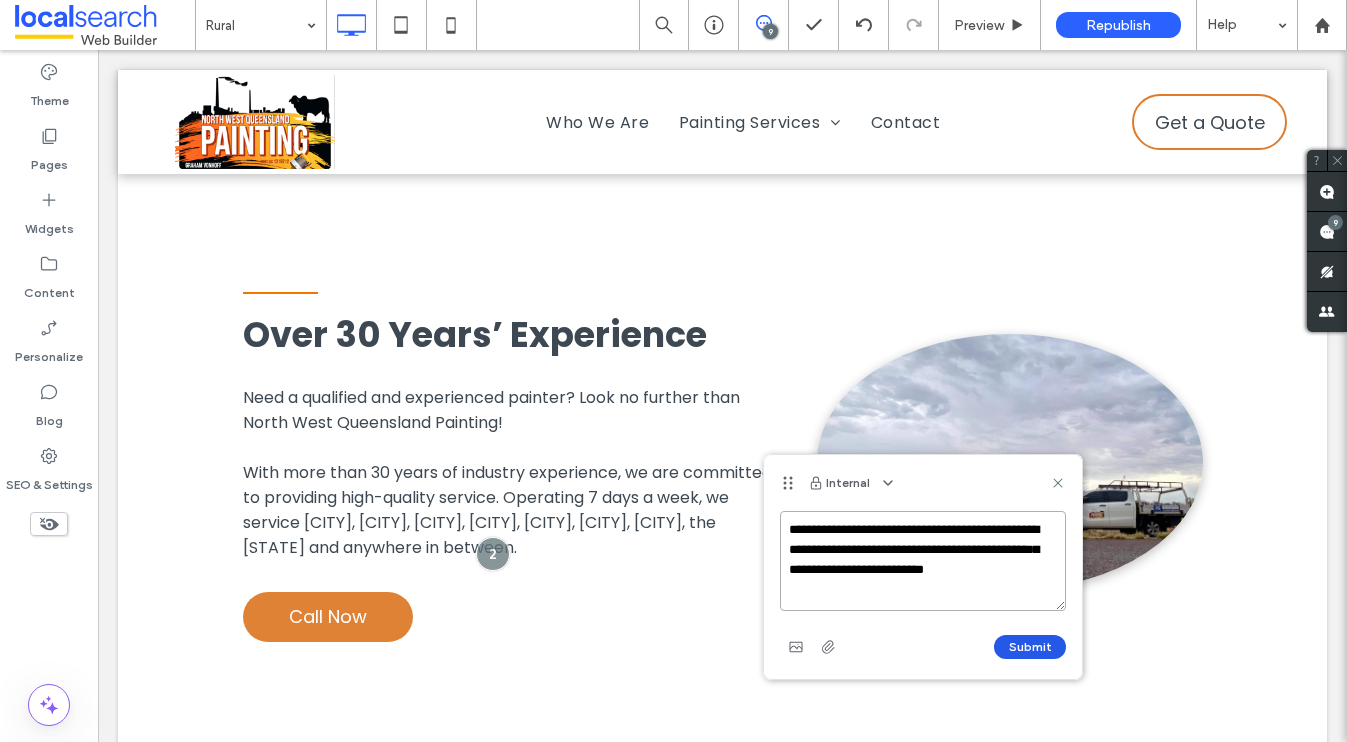 type on "**********" 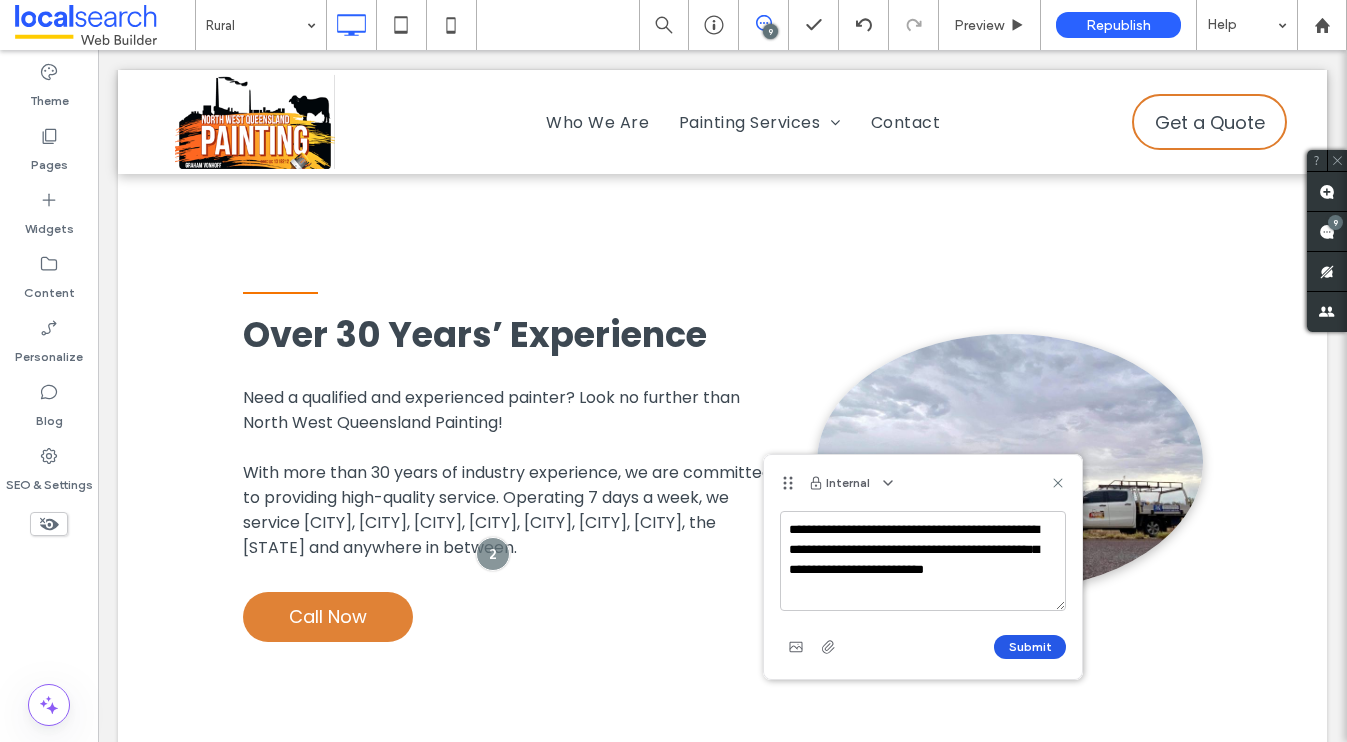 click on "Submit" at bounding box center [1030, 647] 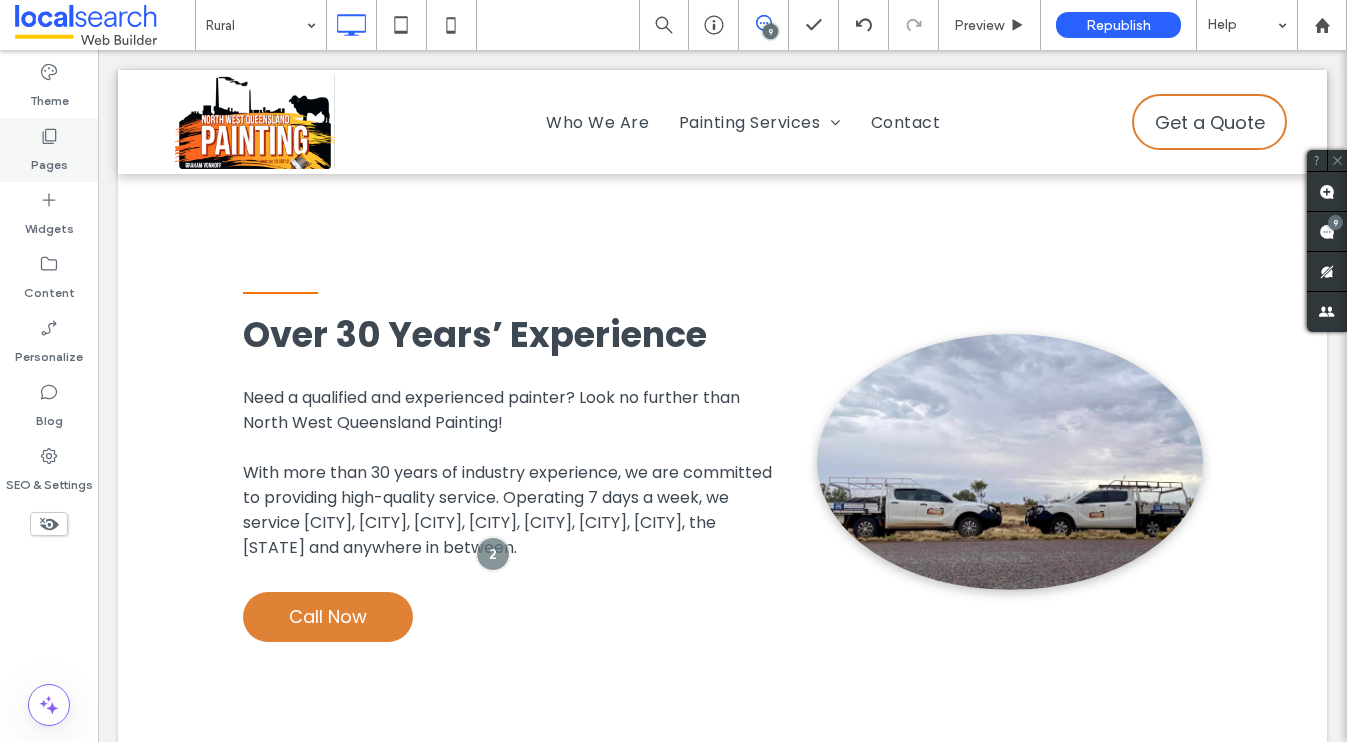 click on "Pages" at bounding box center [49, 160] 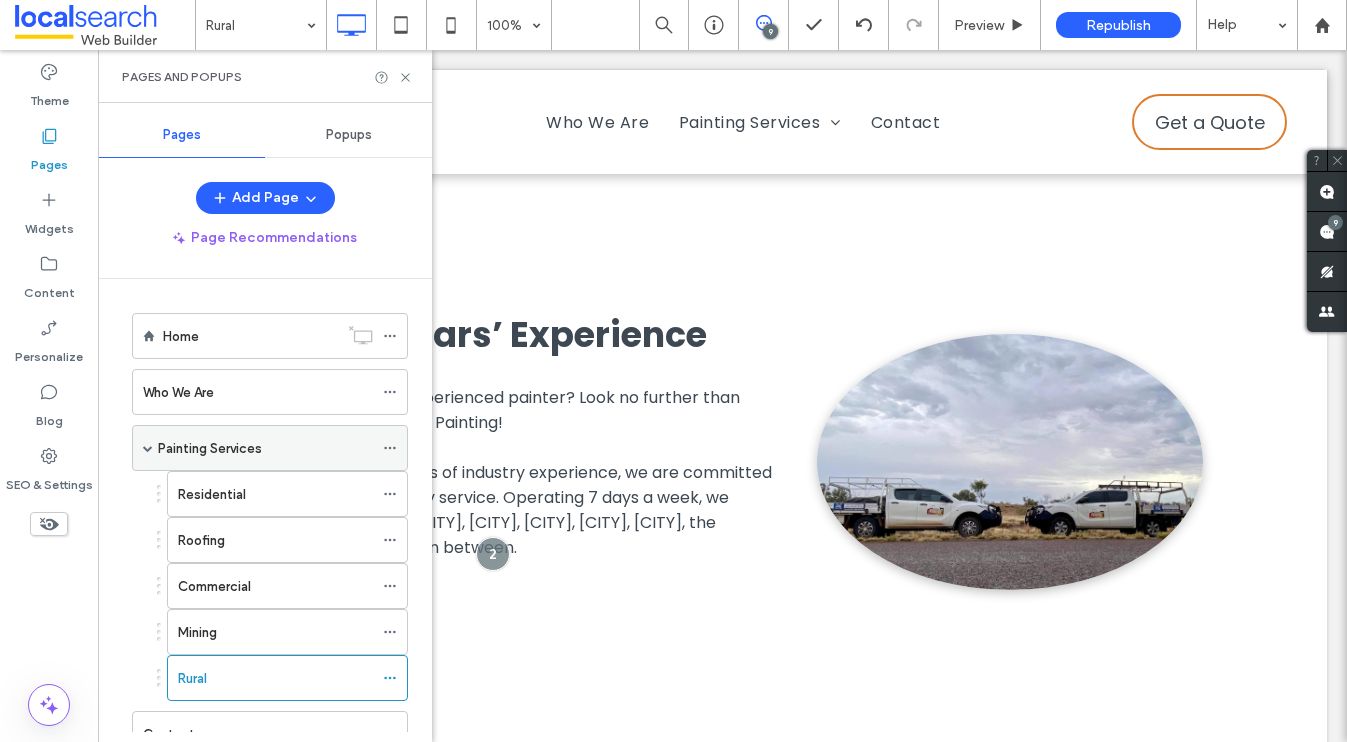 scroll, scrollTop: 75, scrollLeft: 0, axis: vertical 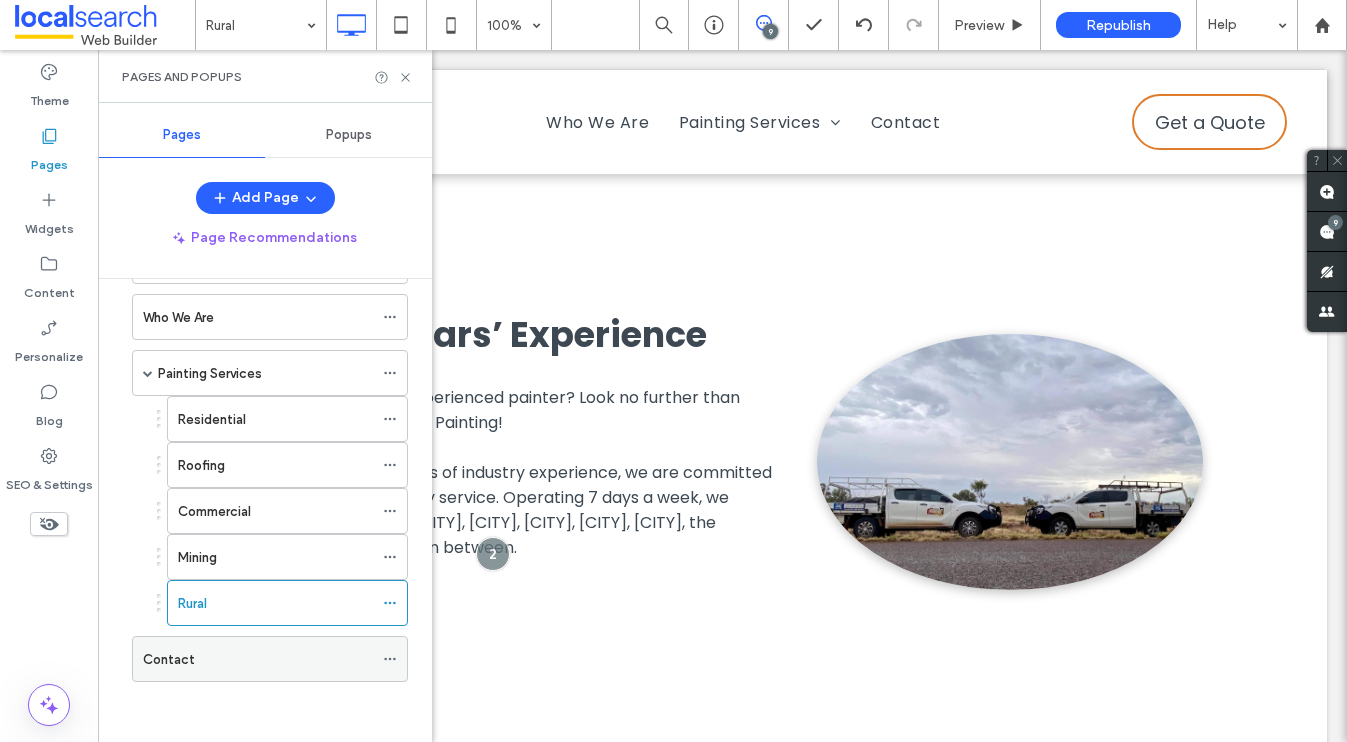 click on "Contact" at bounding box center (169, 659) 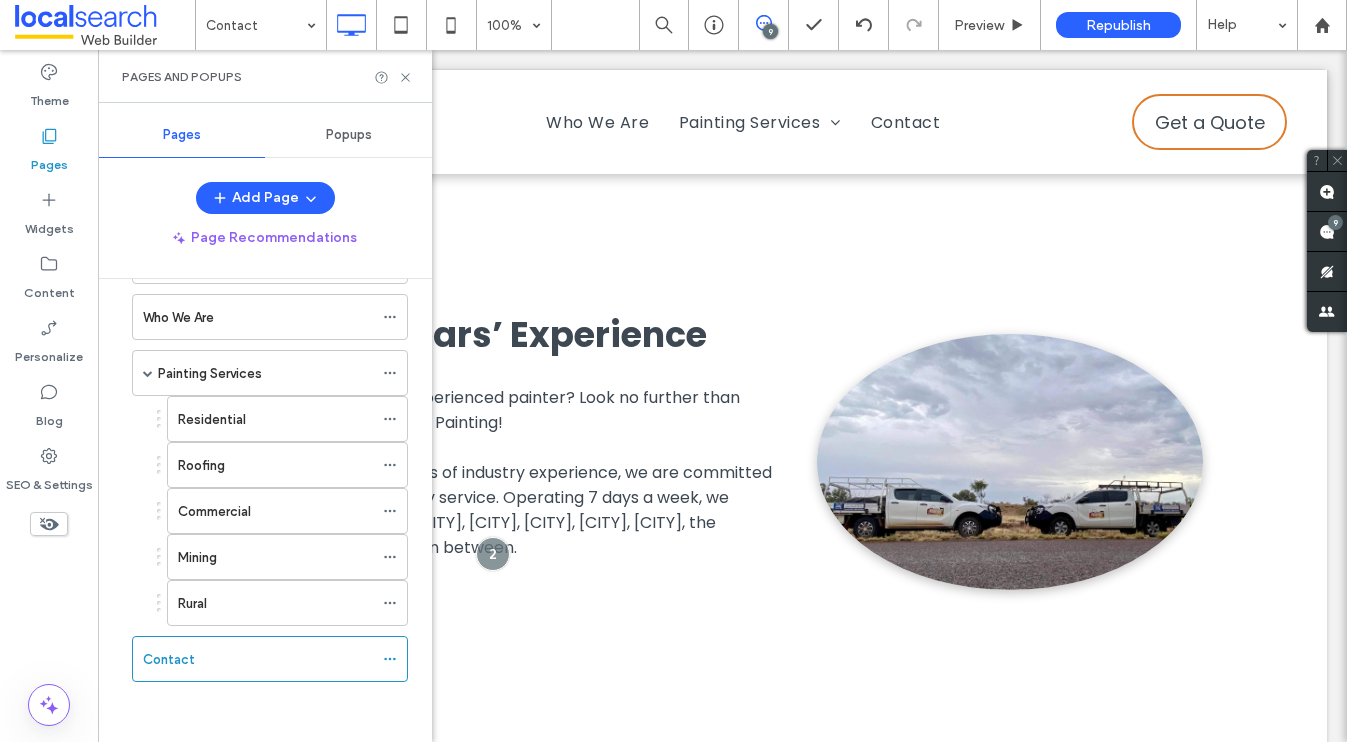 click at bounding box center [673, 371] 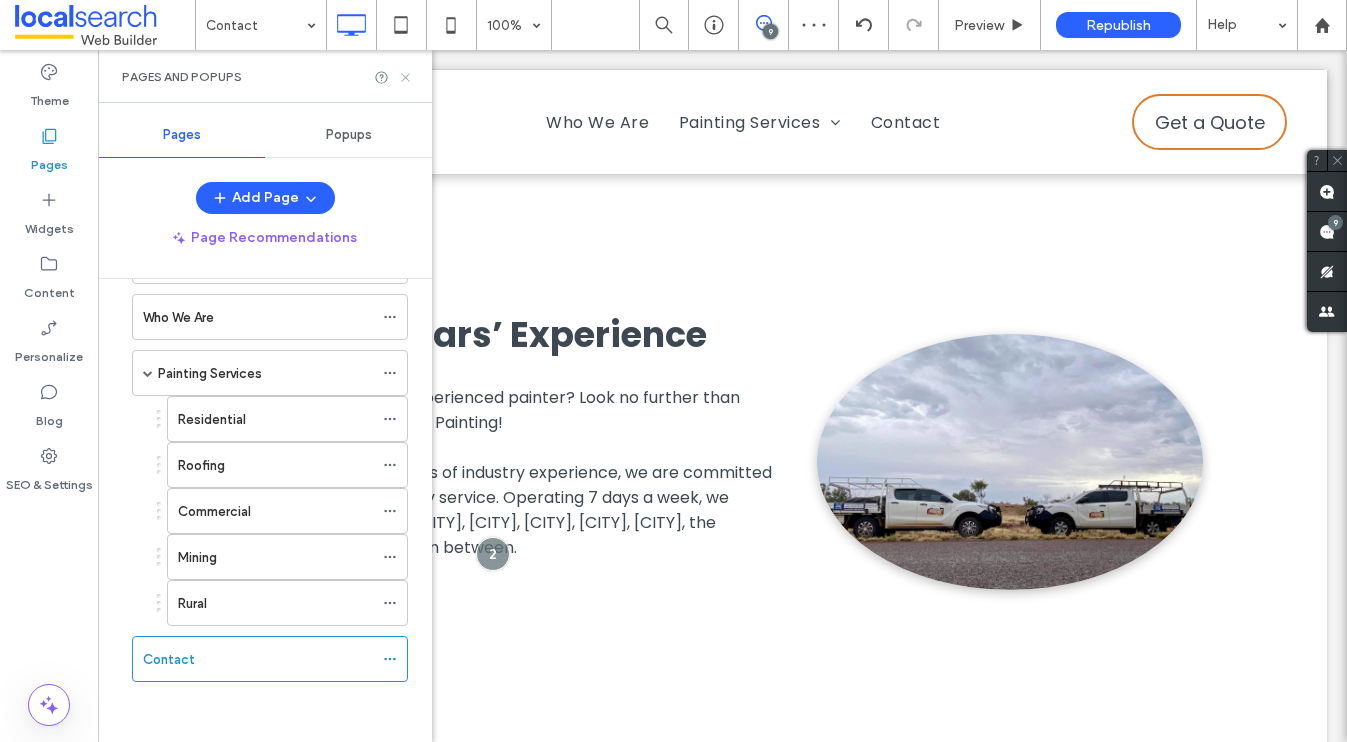 click 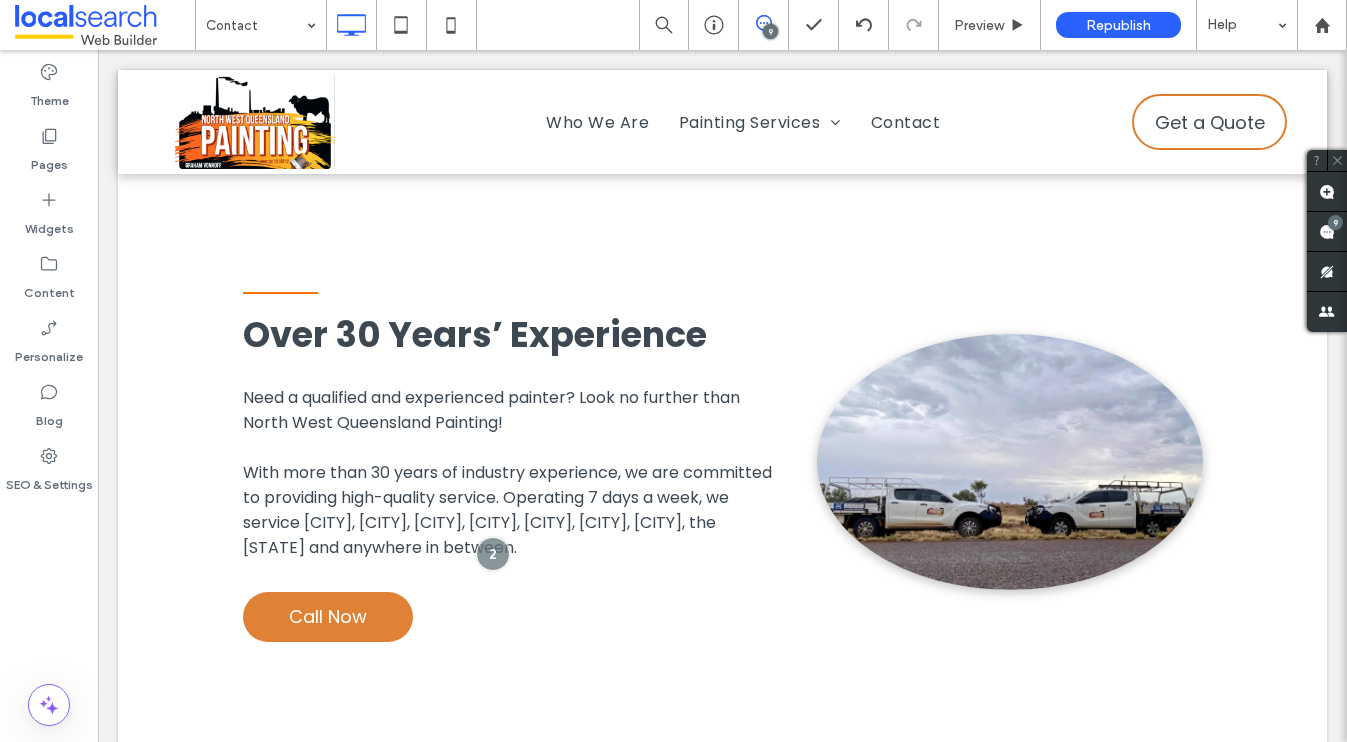 type on "*******" 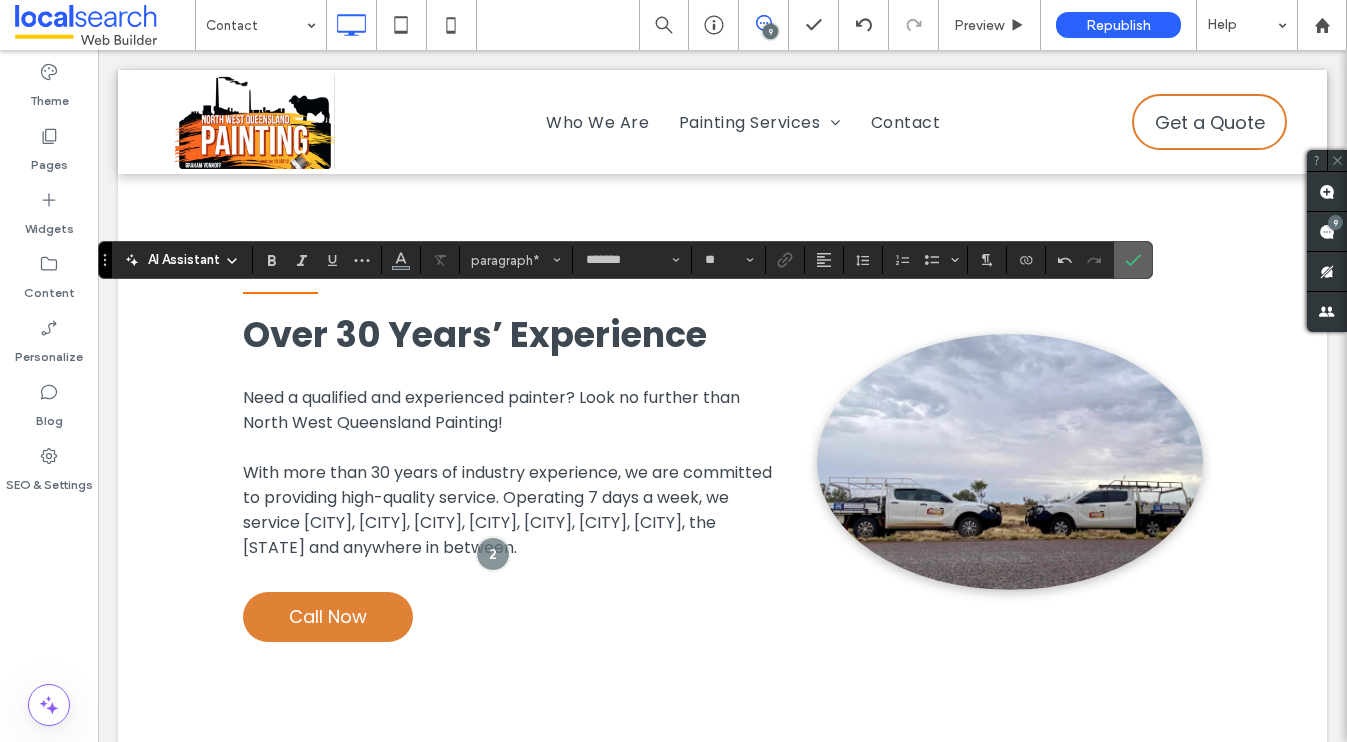 click 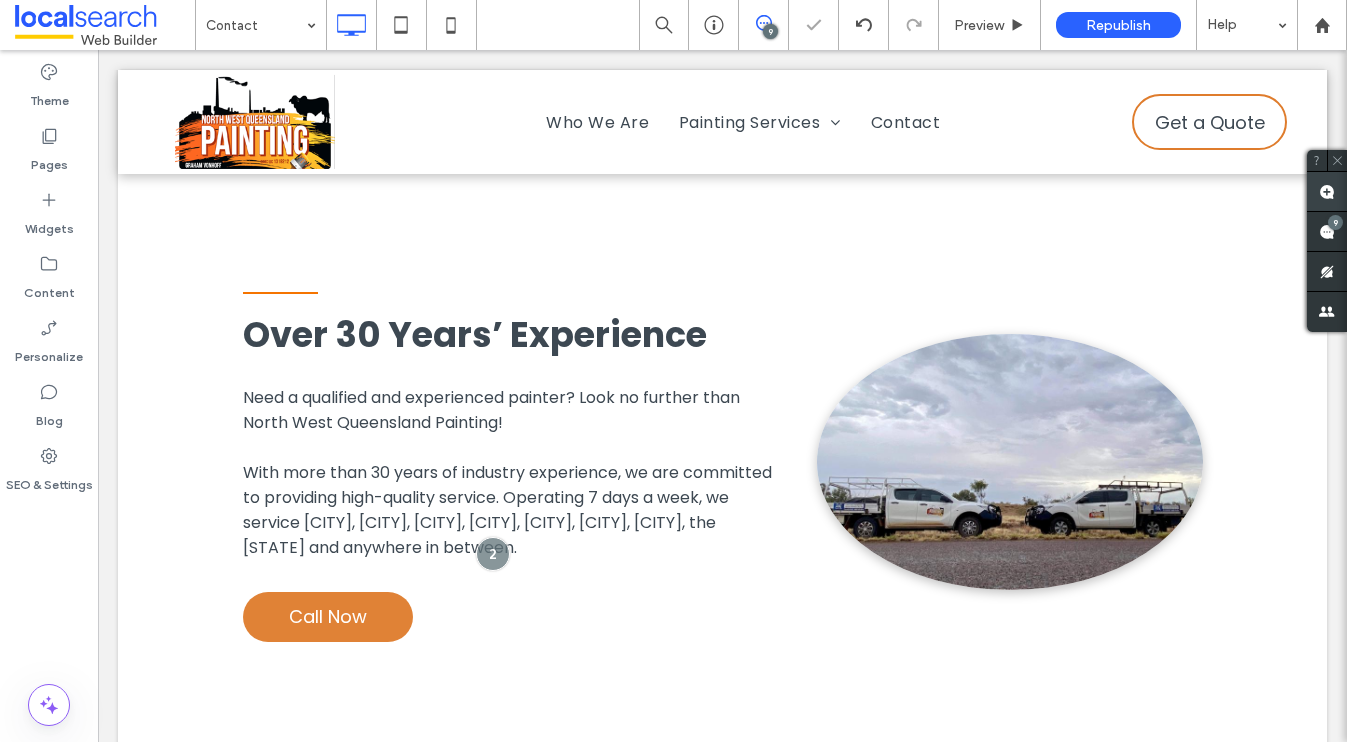 drag, startPoint x: 1321, startPoint y: 195, endPoint x: 1306, endPoint y: 205, distance: 18.027756 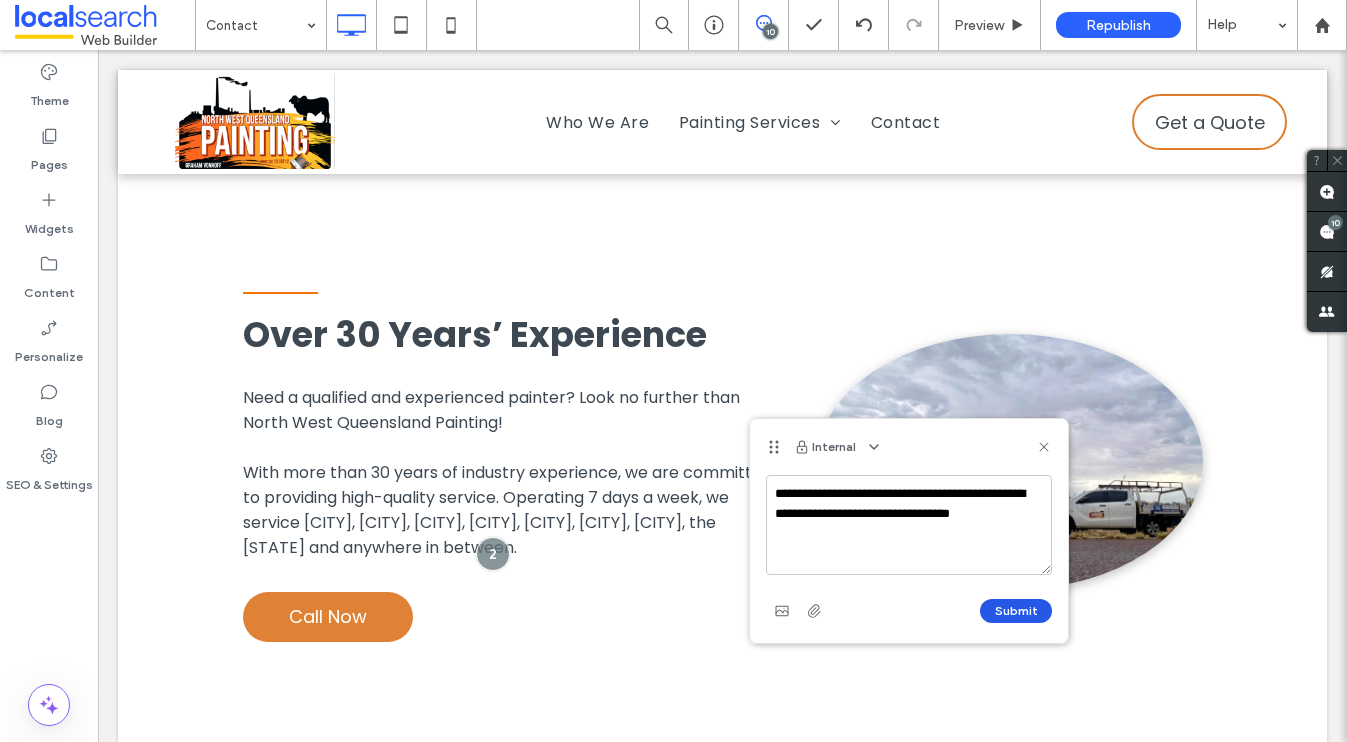 type on "**********" 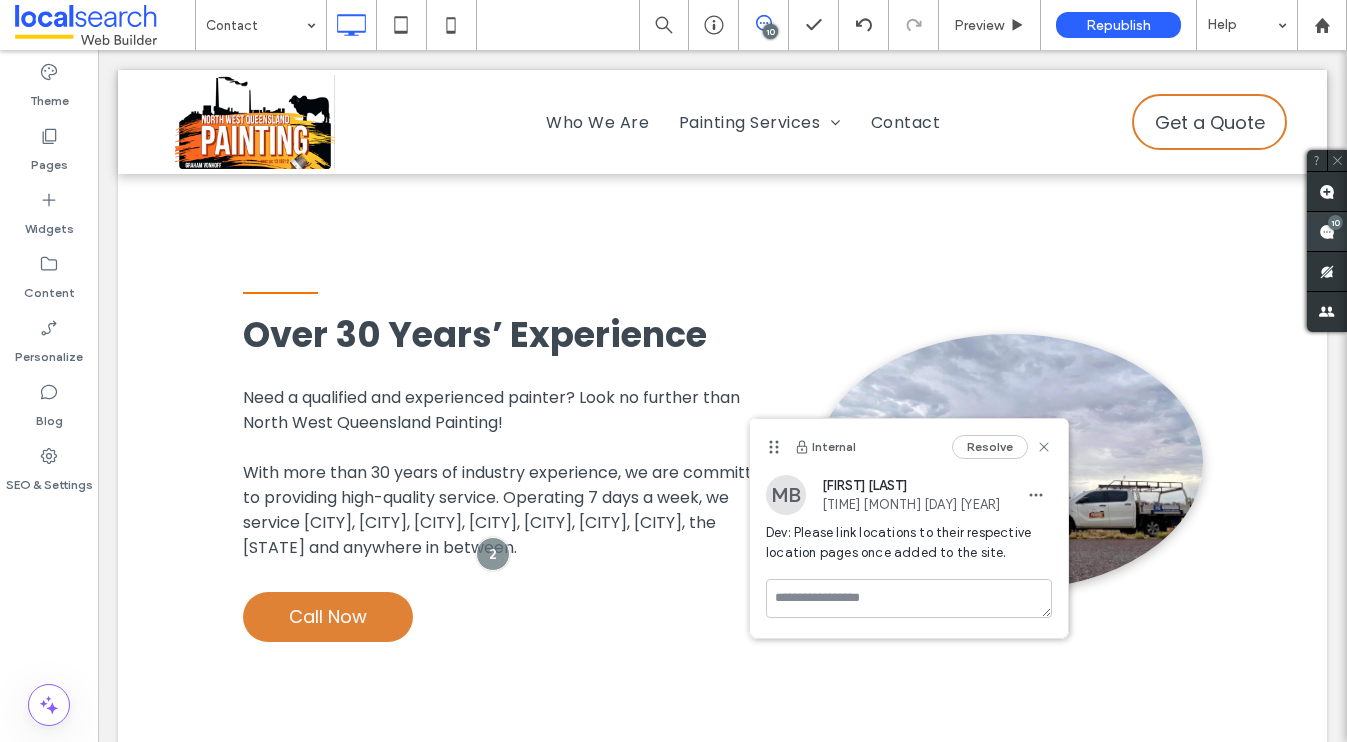 click 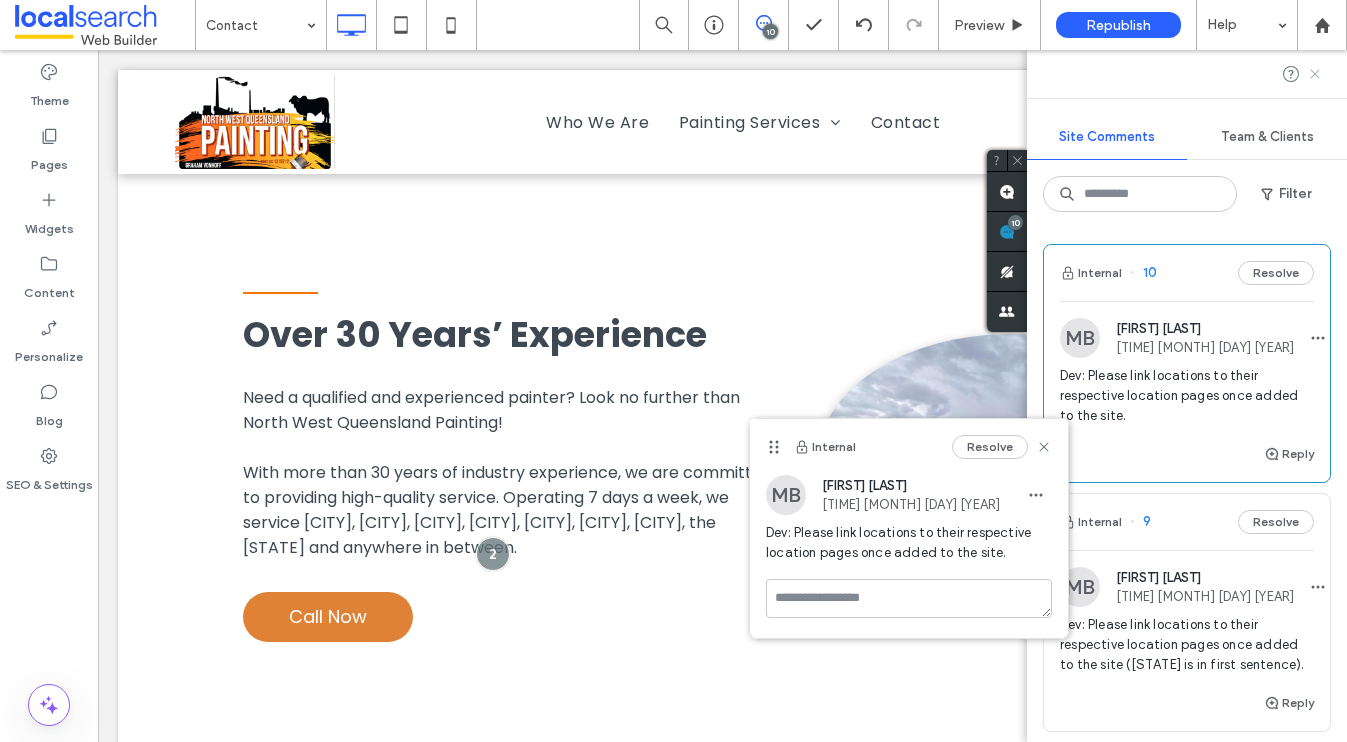 click 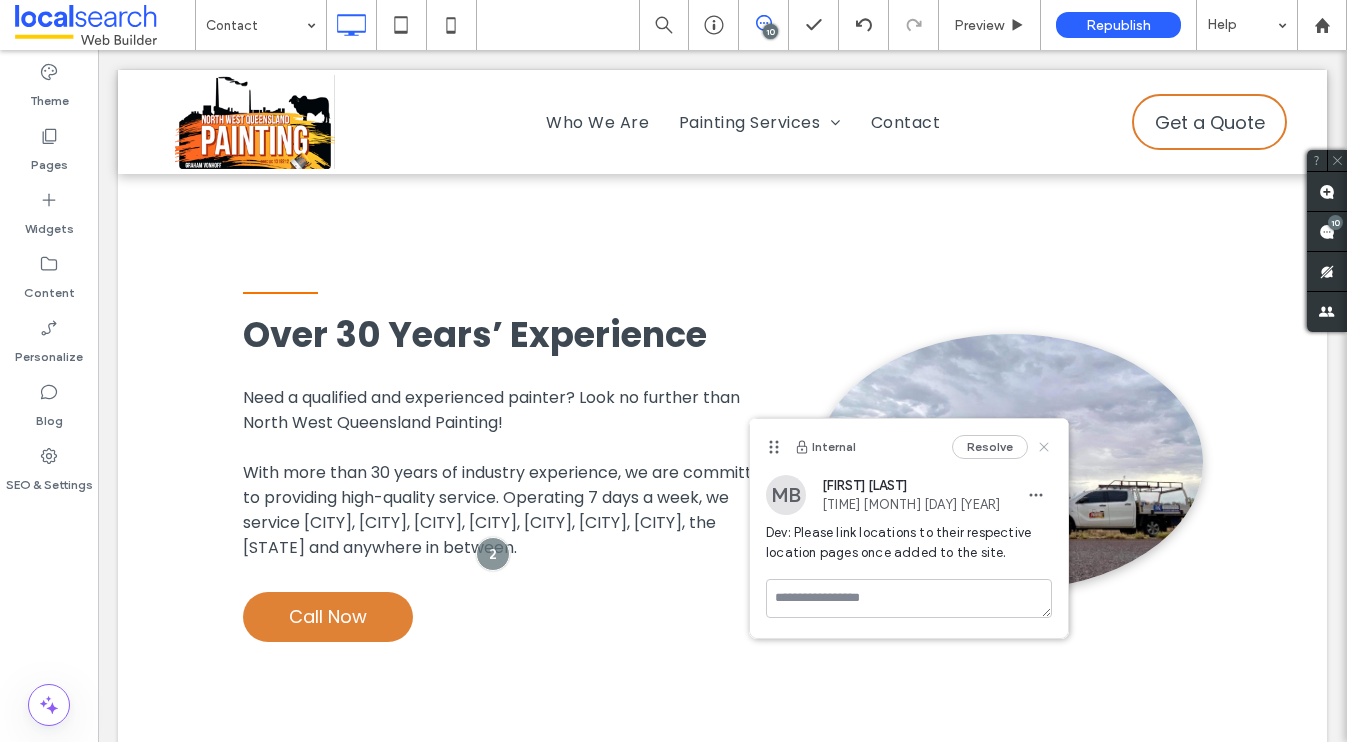 click 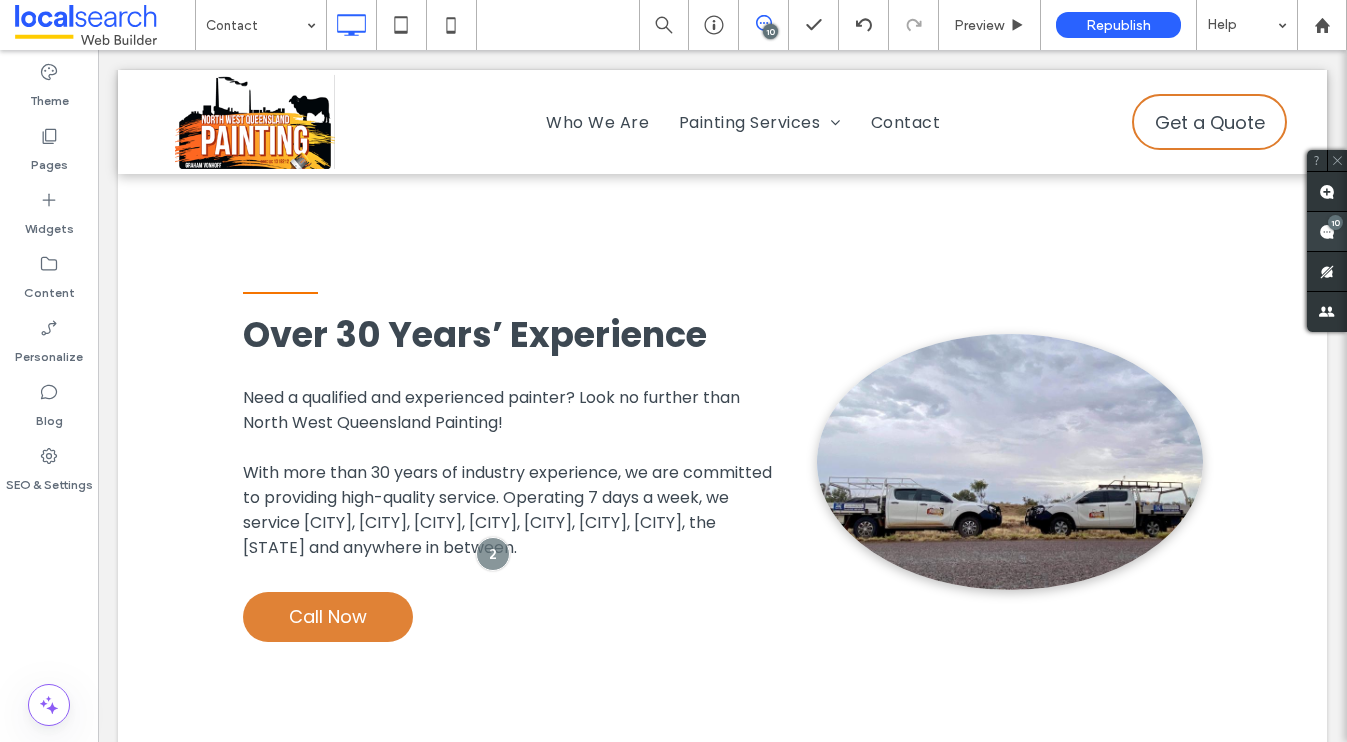 click on "10" at bounding box center [1335, 222] 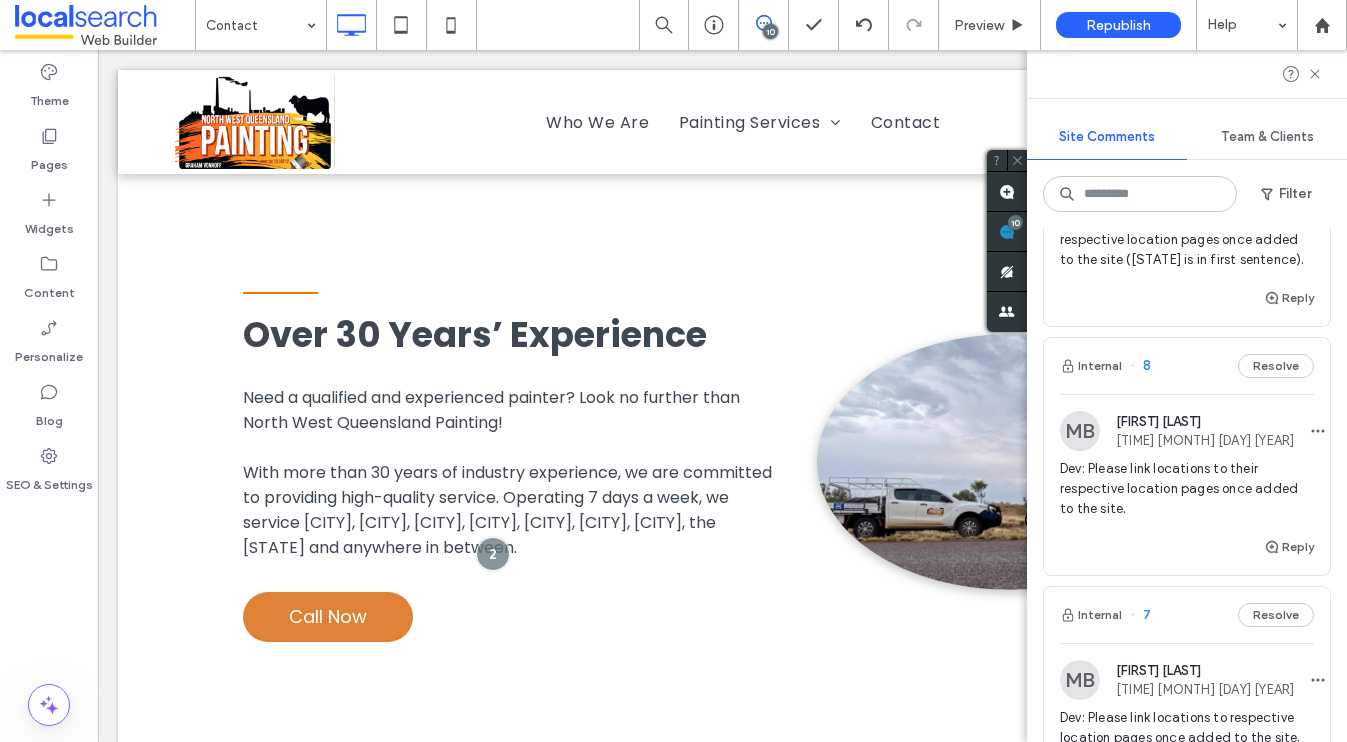 scroll, scrollTop: 0, scrollLeft: 0, axis: both 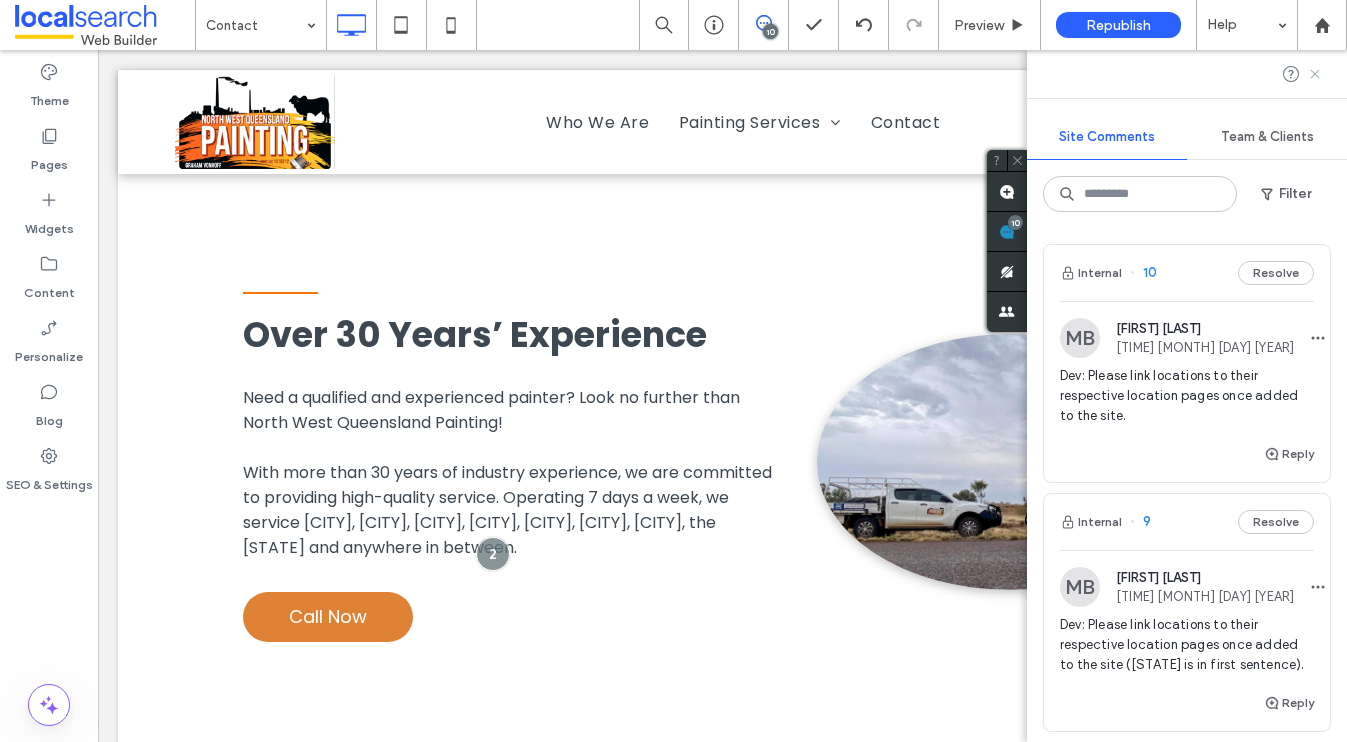 click 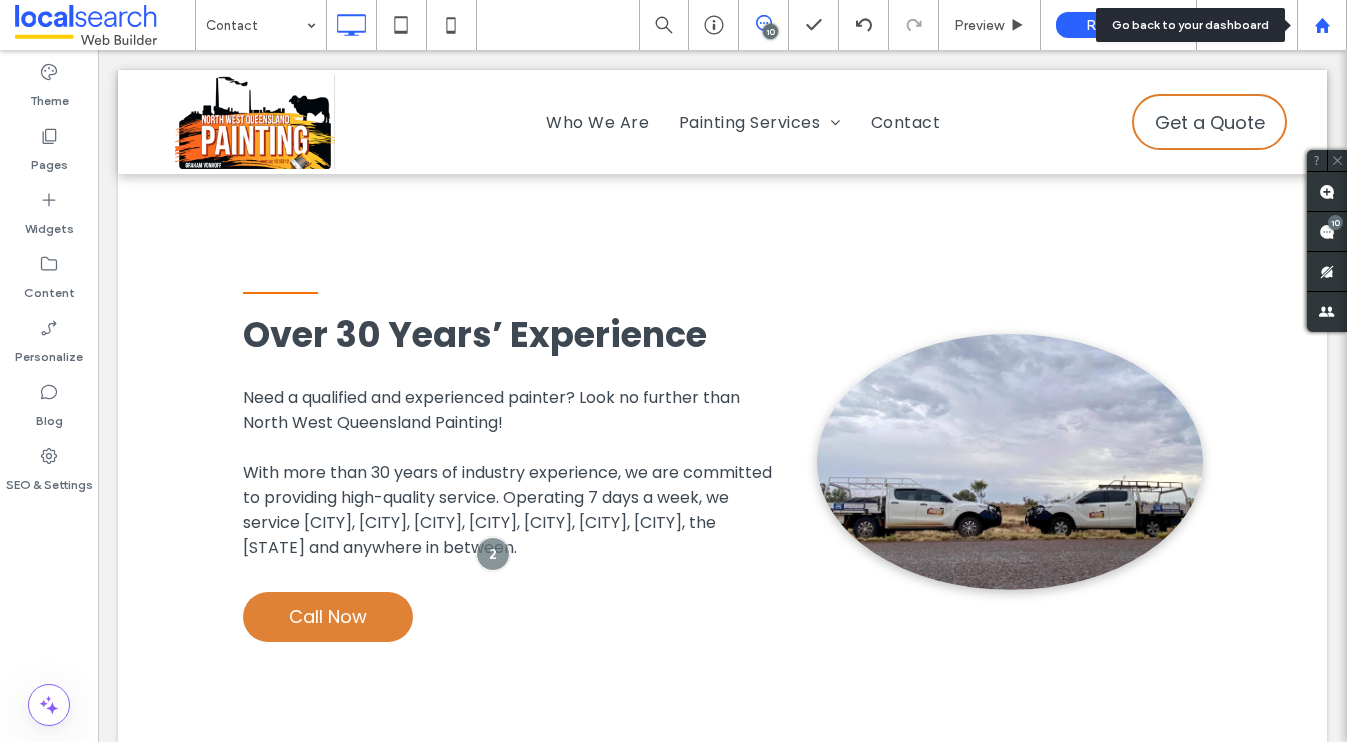 click 